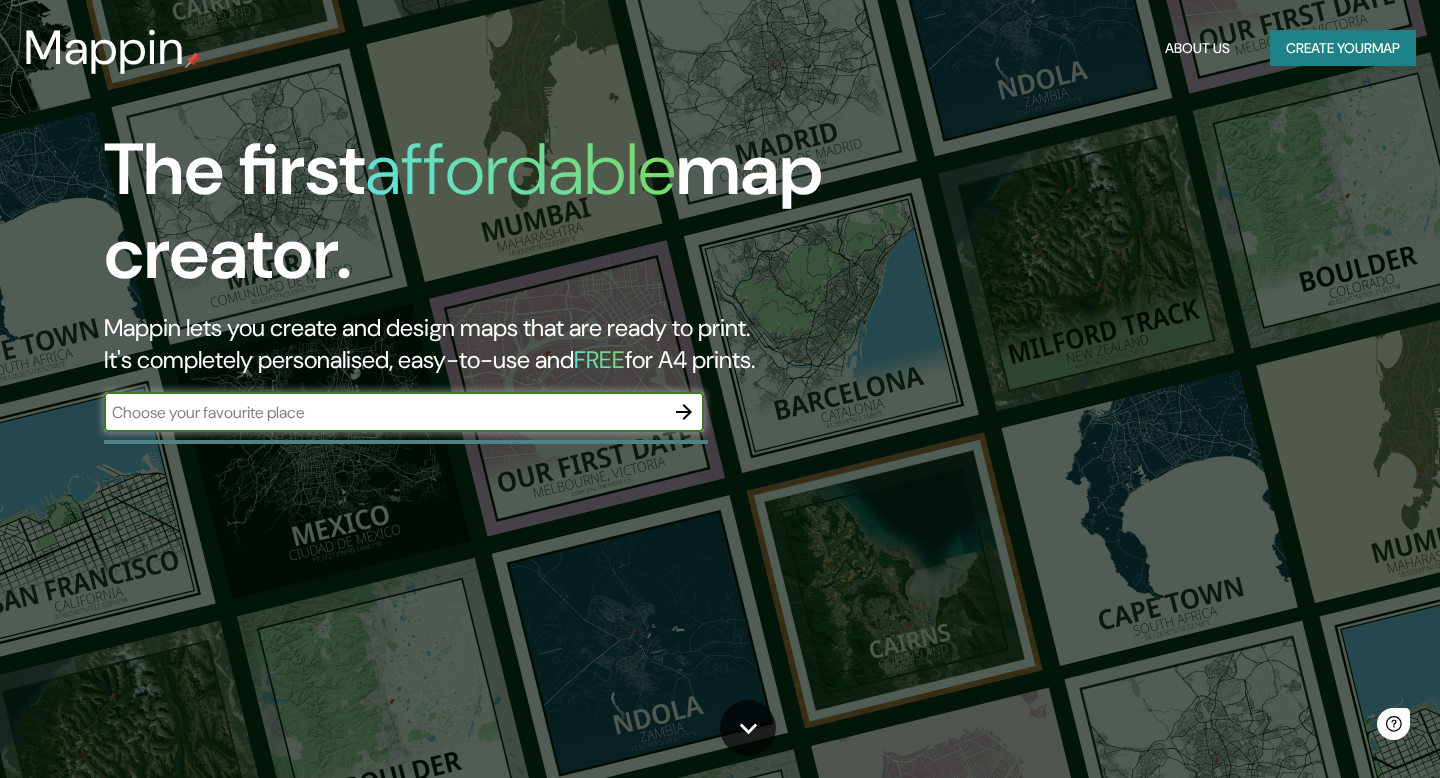 scroll, scrollTop: 0, scrollLeft: 0, axis: both 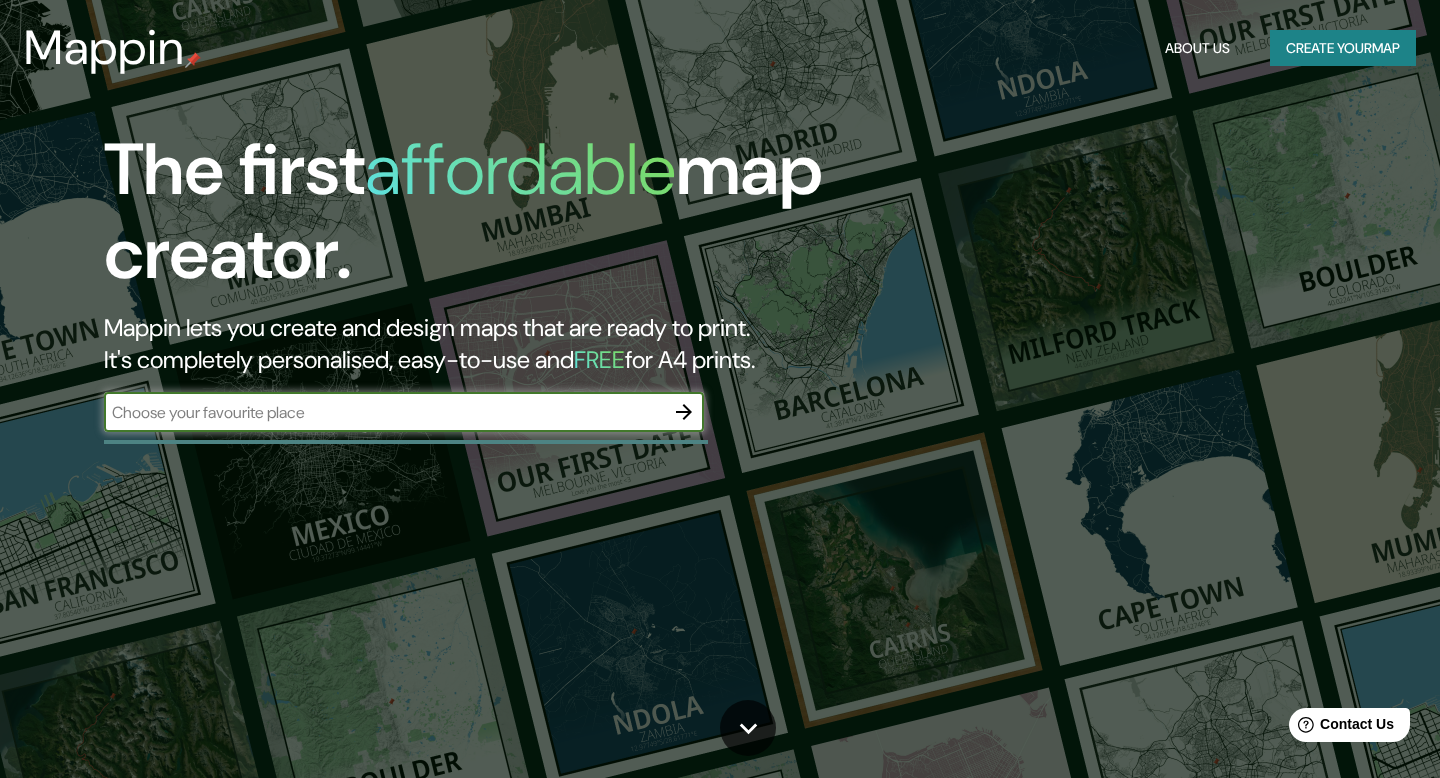 click at bounding box center [384, 412] 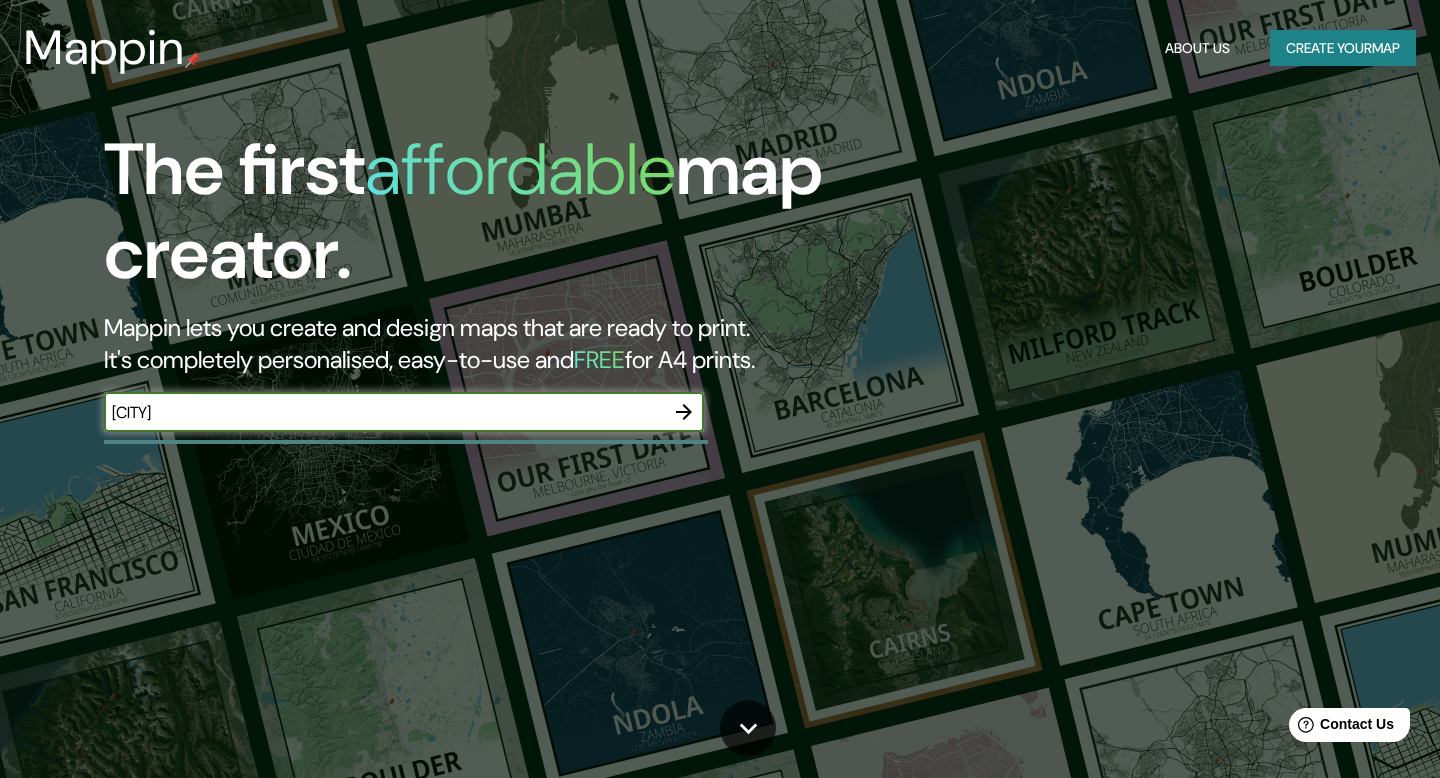 type on "[CITY]" 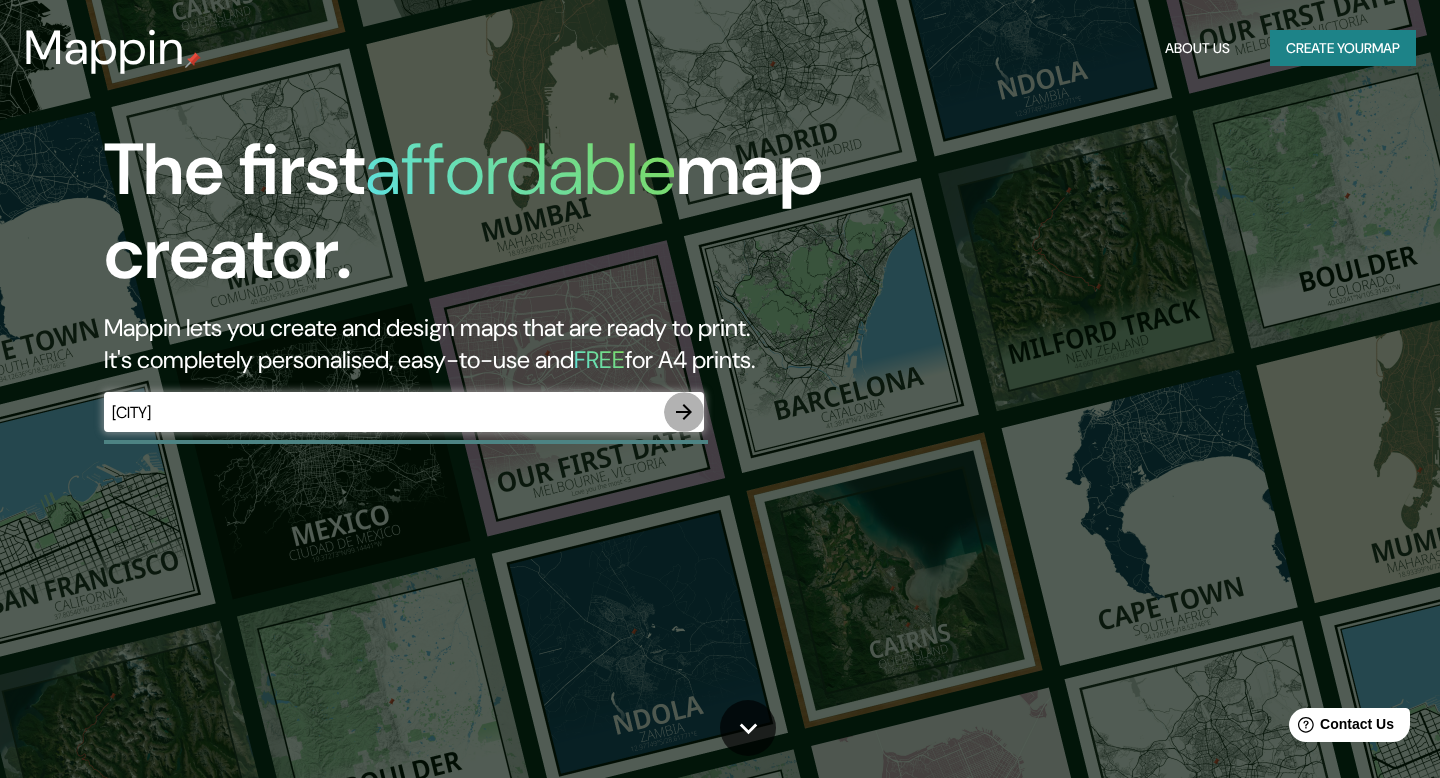 click 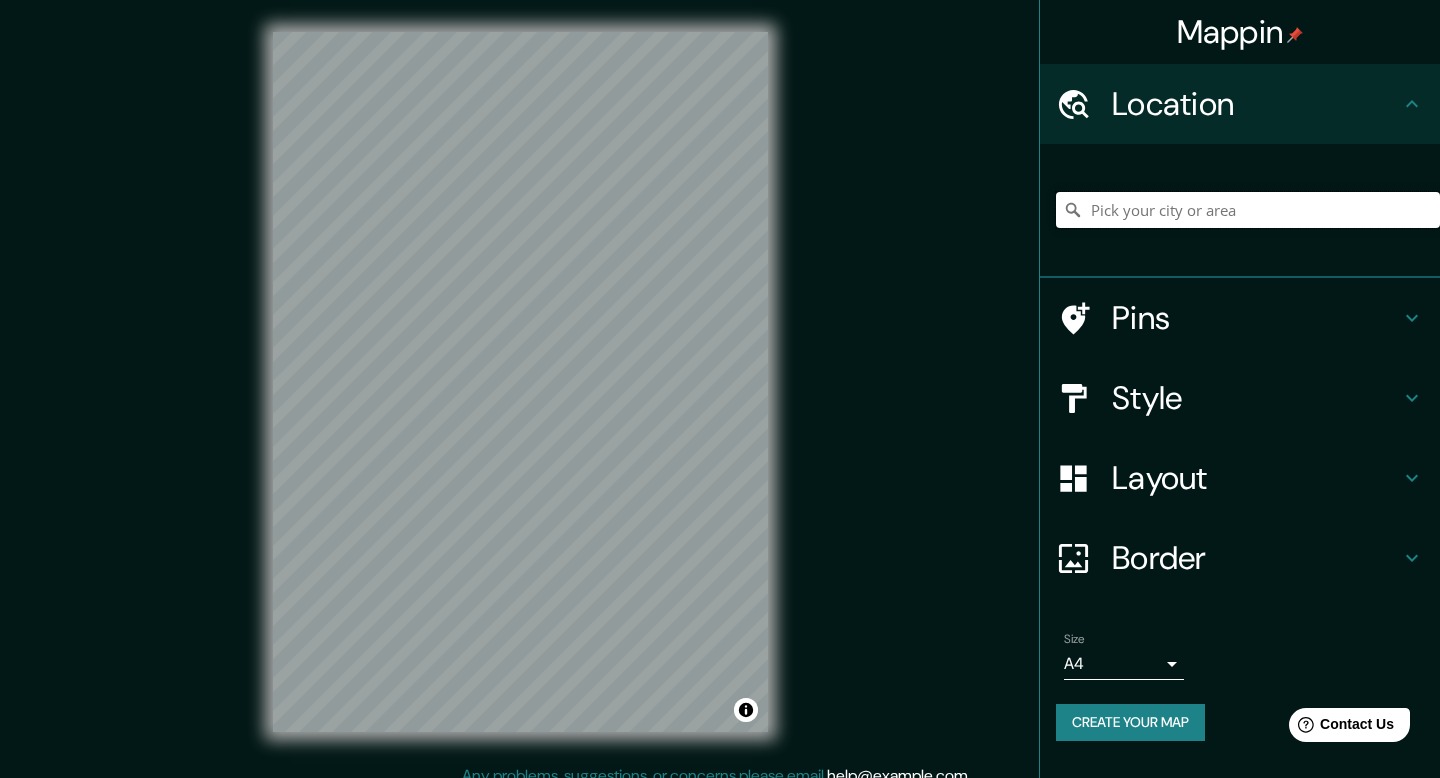 click at bounding box center (1248, 210) 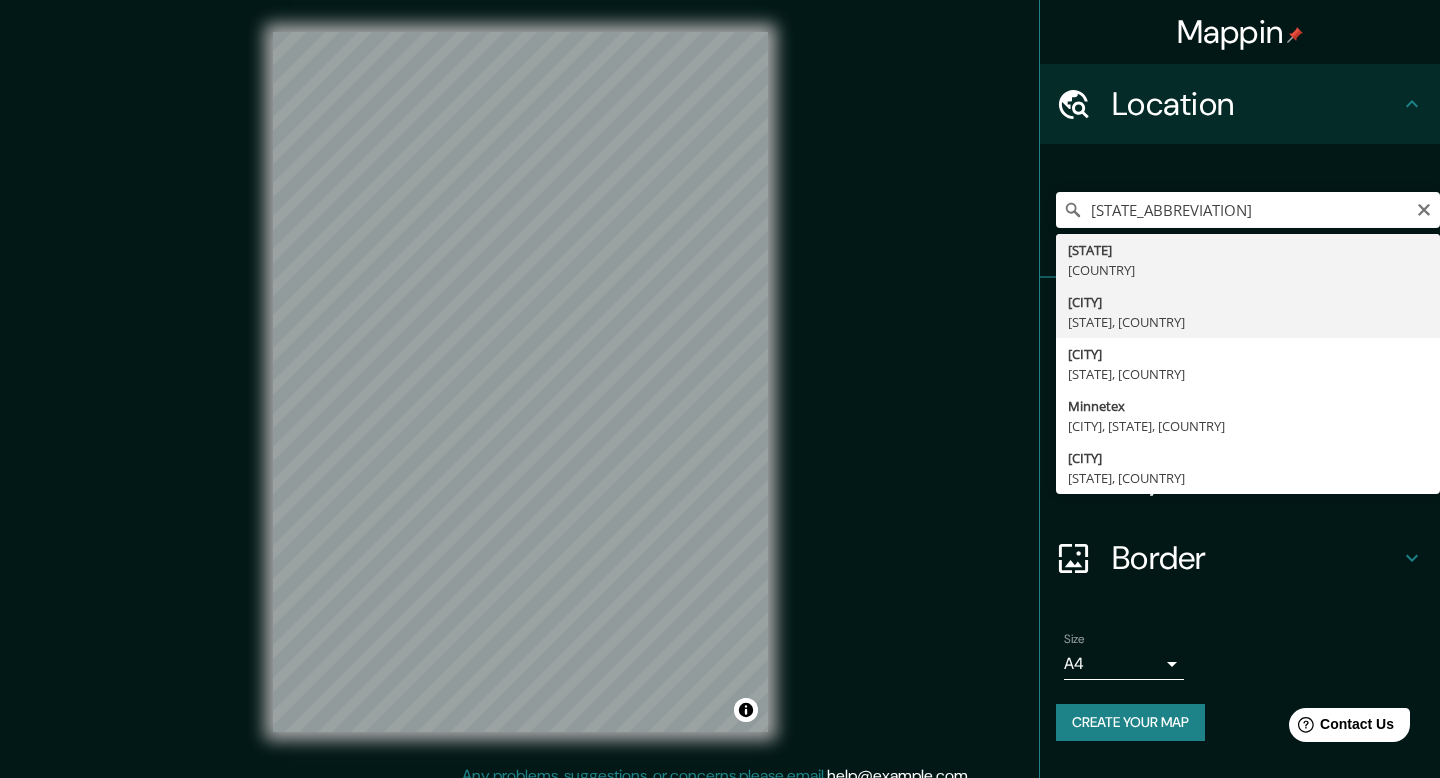type on "Minneapolis, Minnesota, United States" 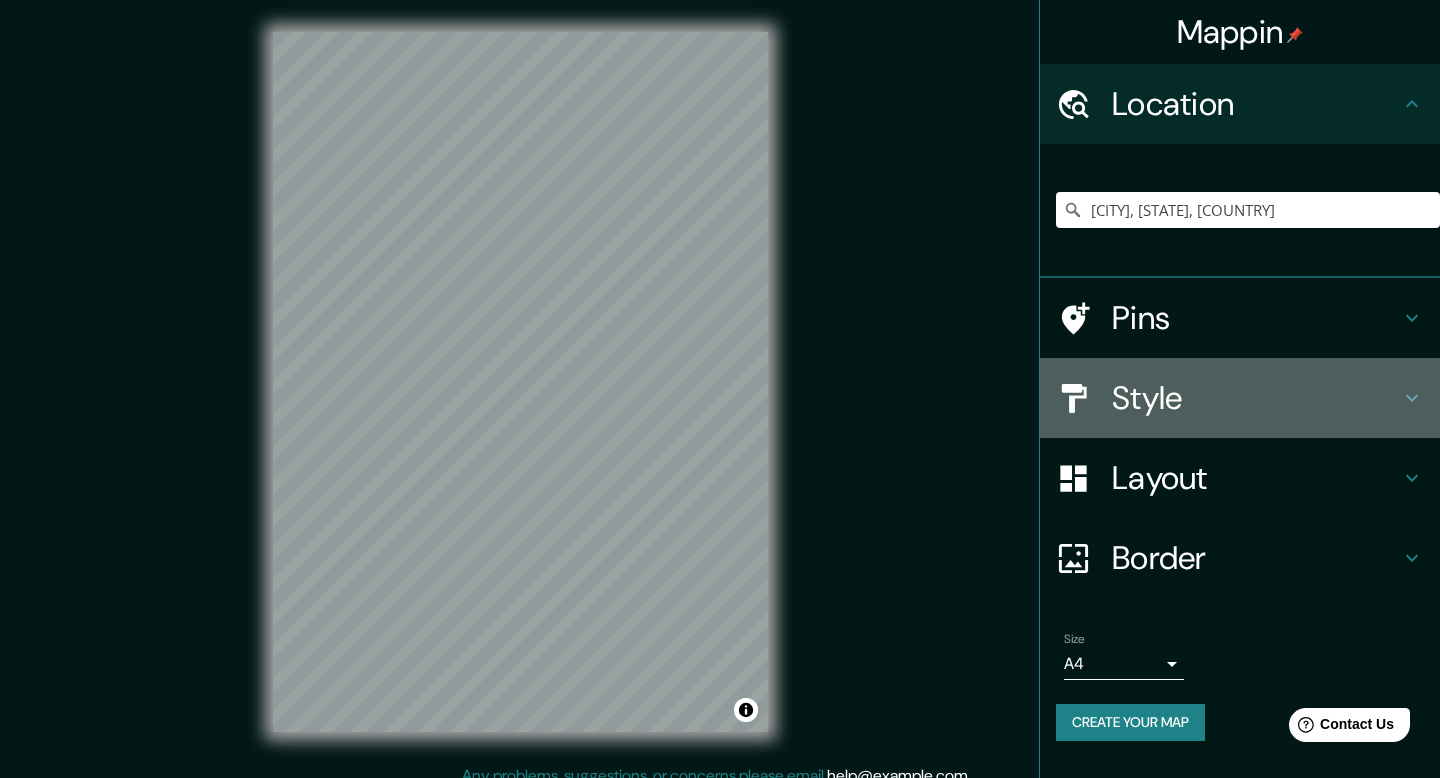 click on "Style" at bounding box center [1256, 398] 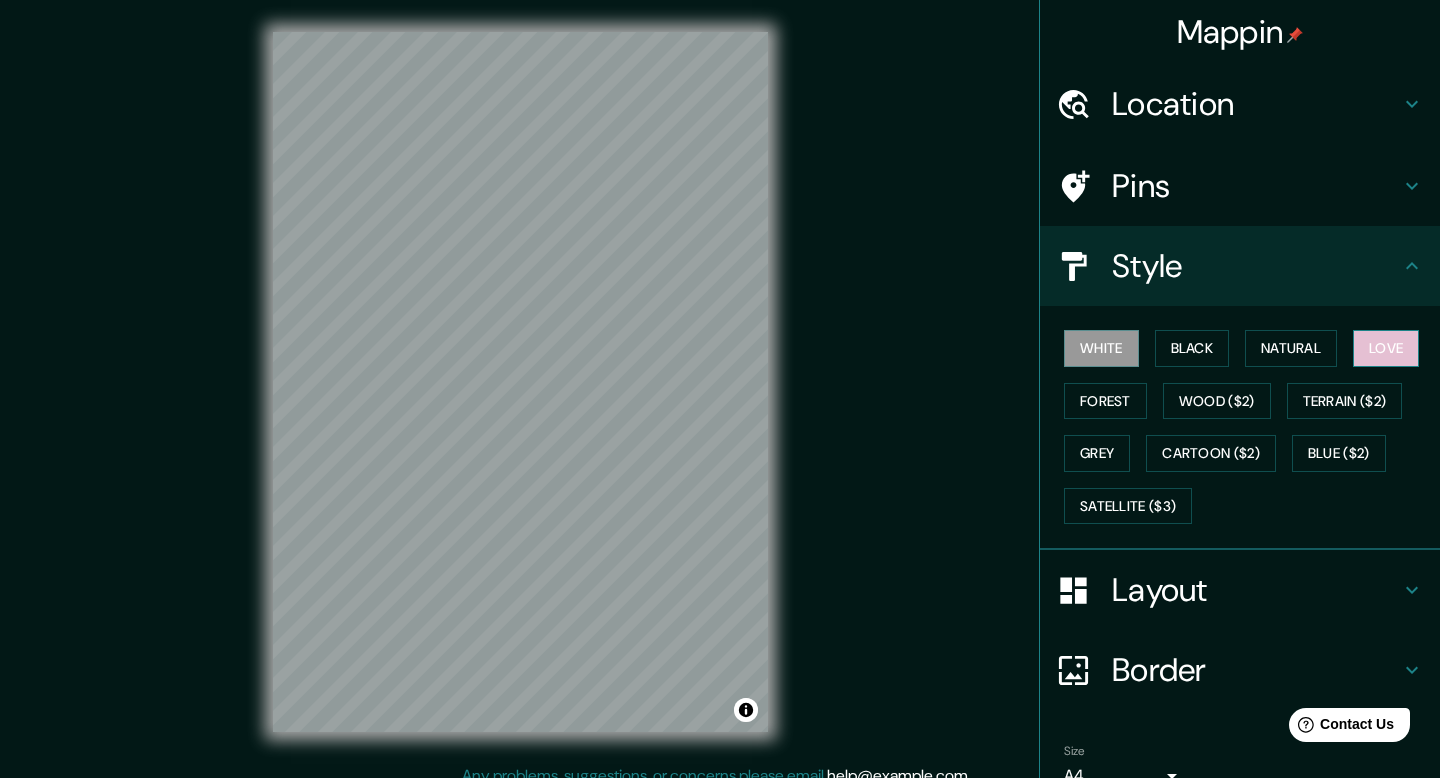 click on "Love" at bounding box center [1386, 348] 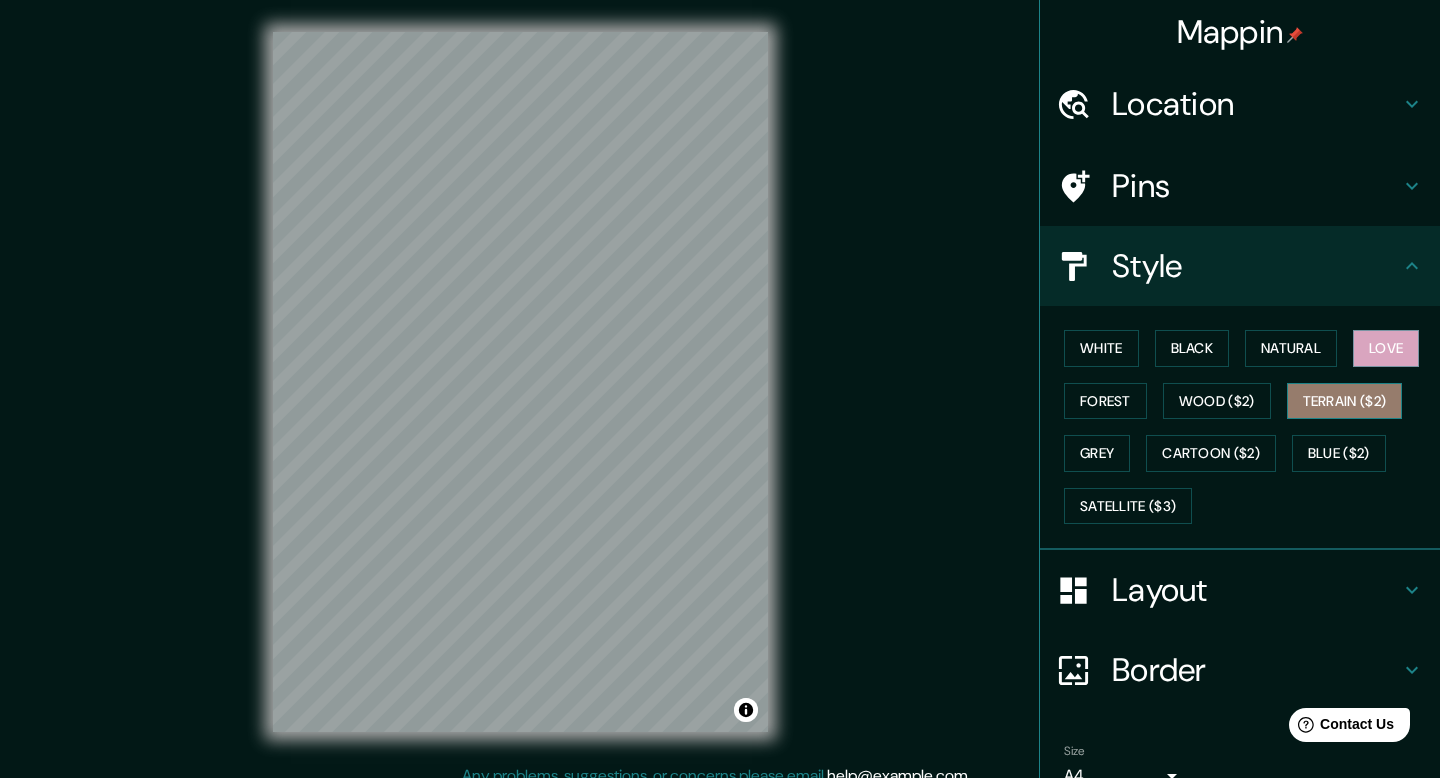 click on "Terrain ($2)" at bounding box center (1345, 401) 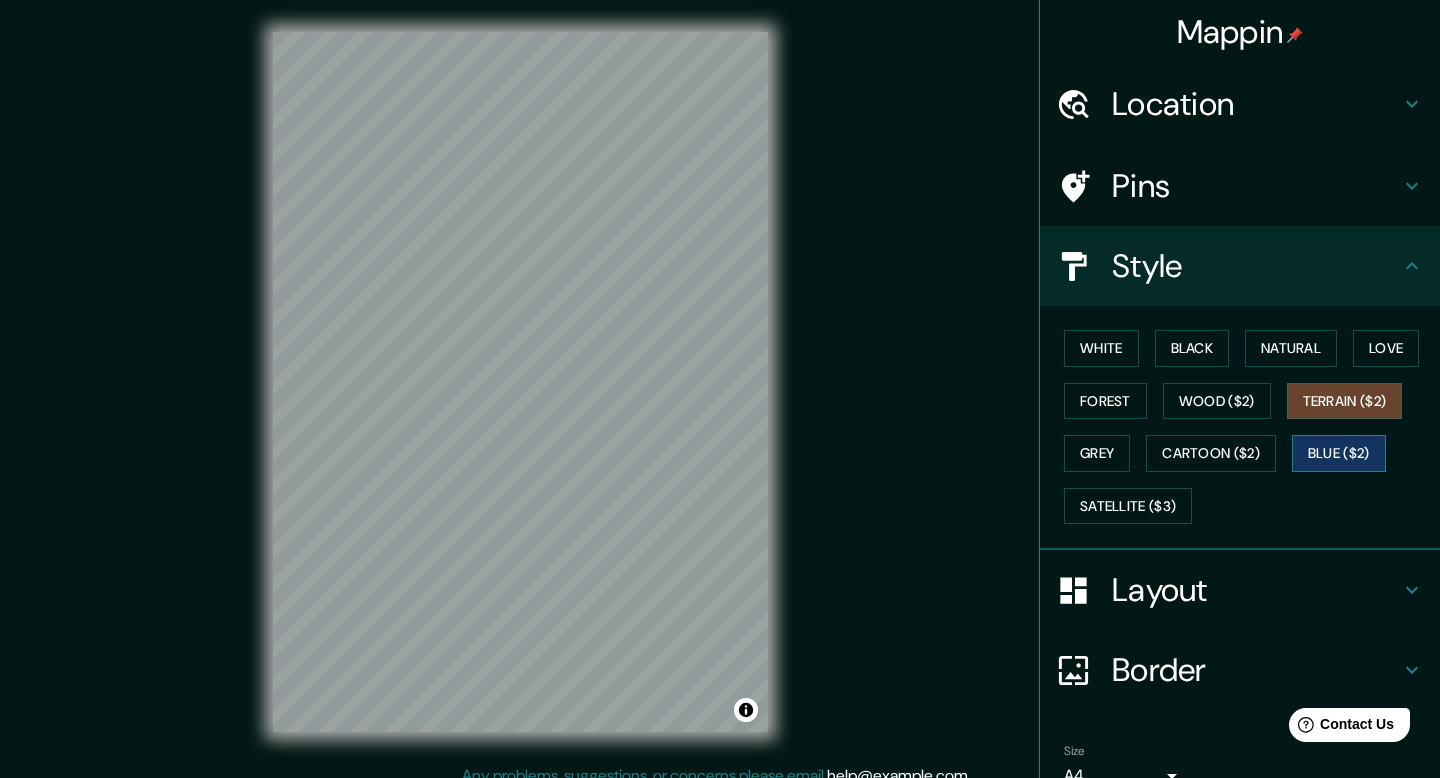 click on "Blue ($2)" at bounding box center (1339, 453) 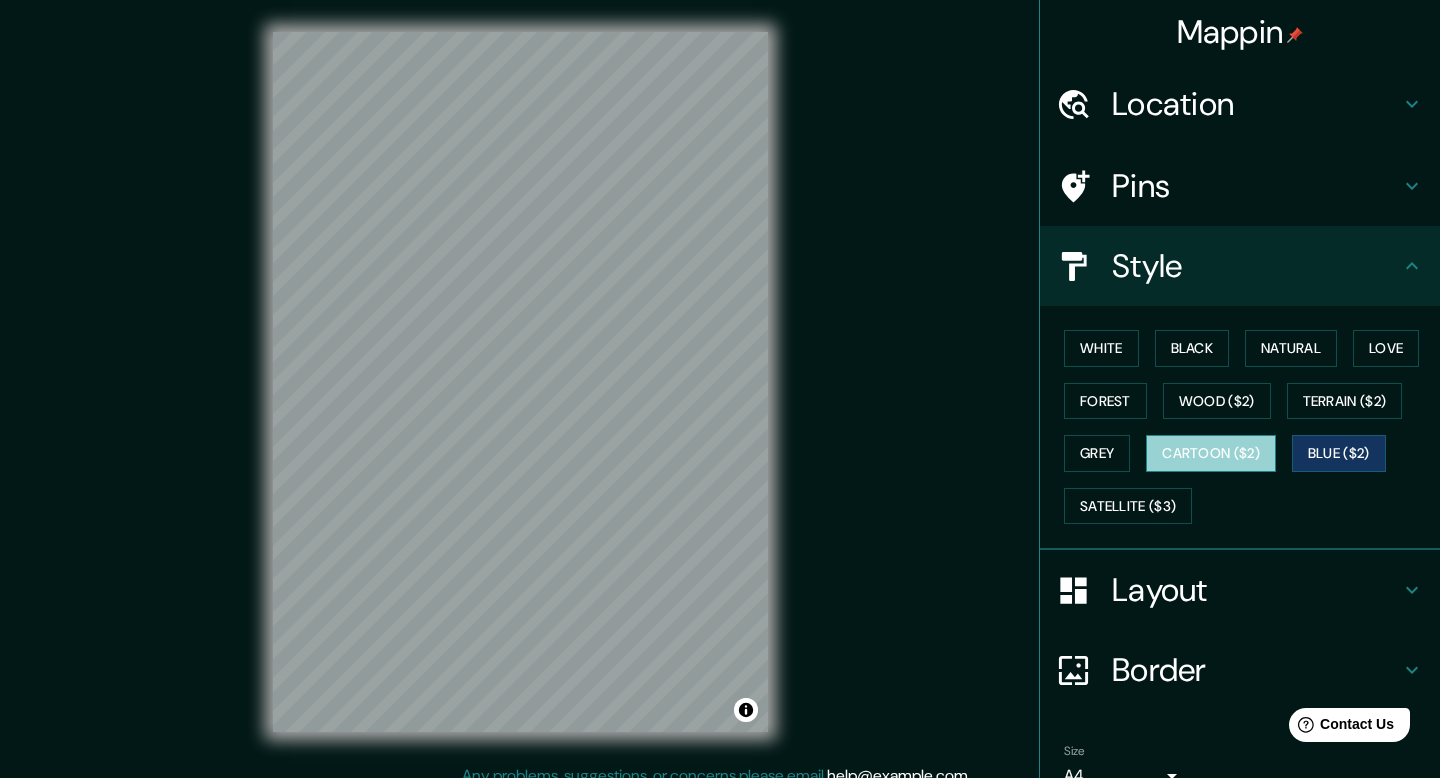 click on "Cartoon ($2)" at bounding box center (1211, 453) 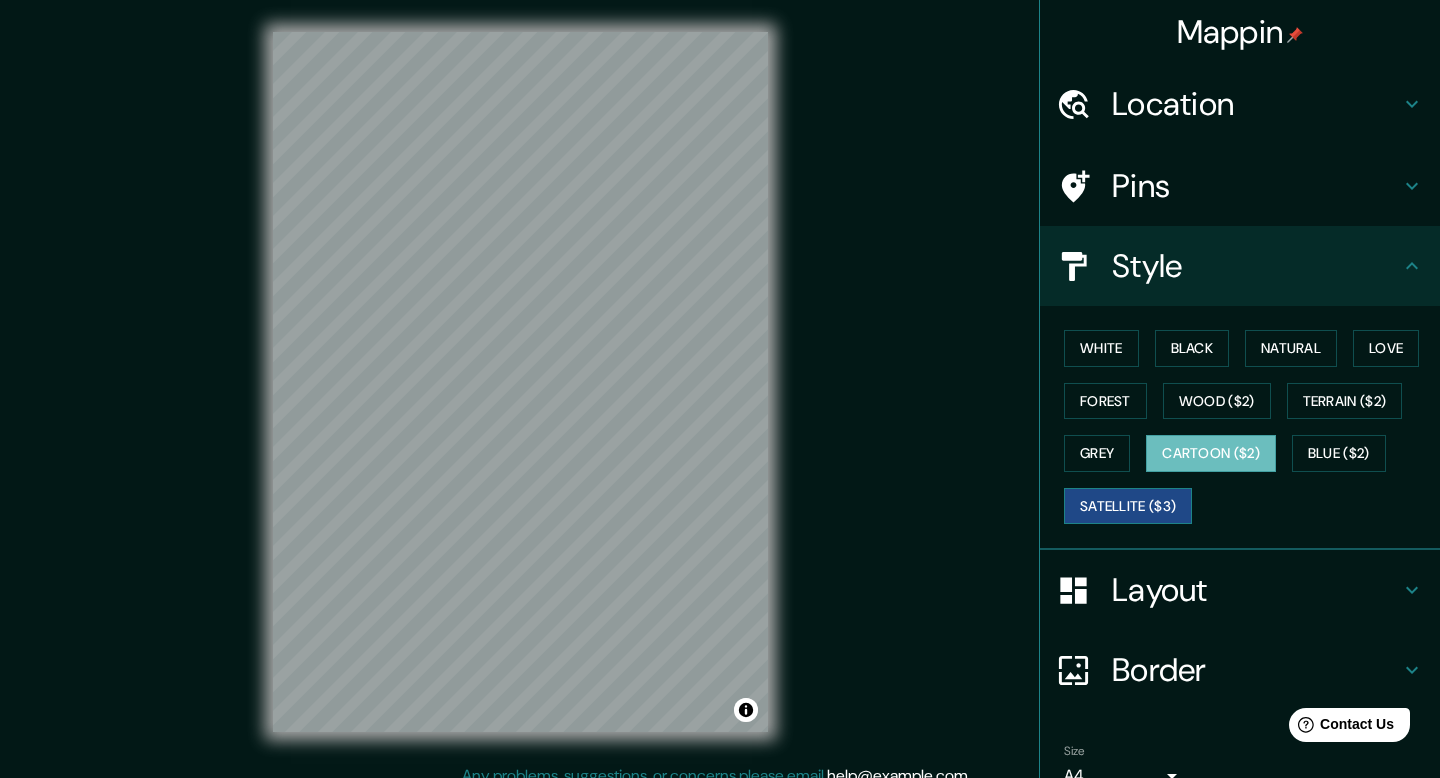 click on "Satellite ($3)" at bounding box center [1128, 506] 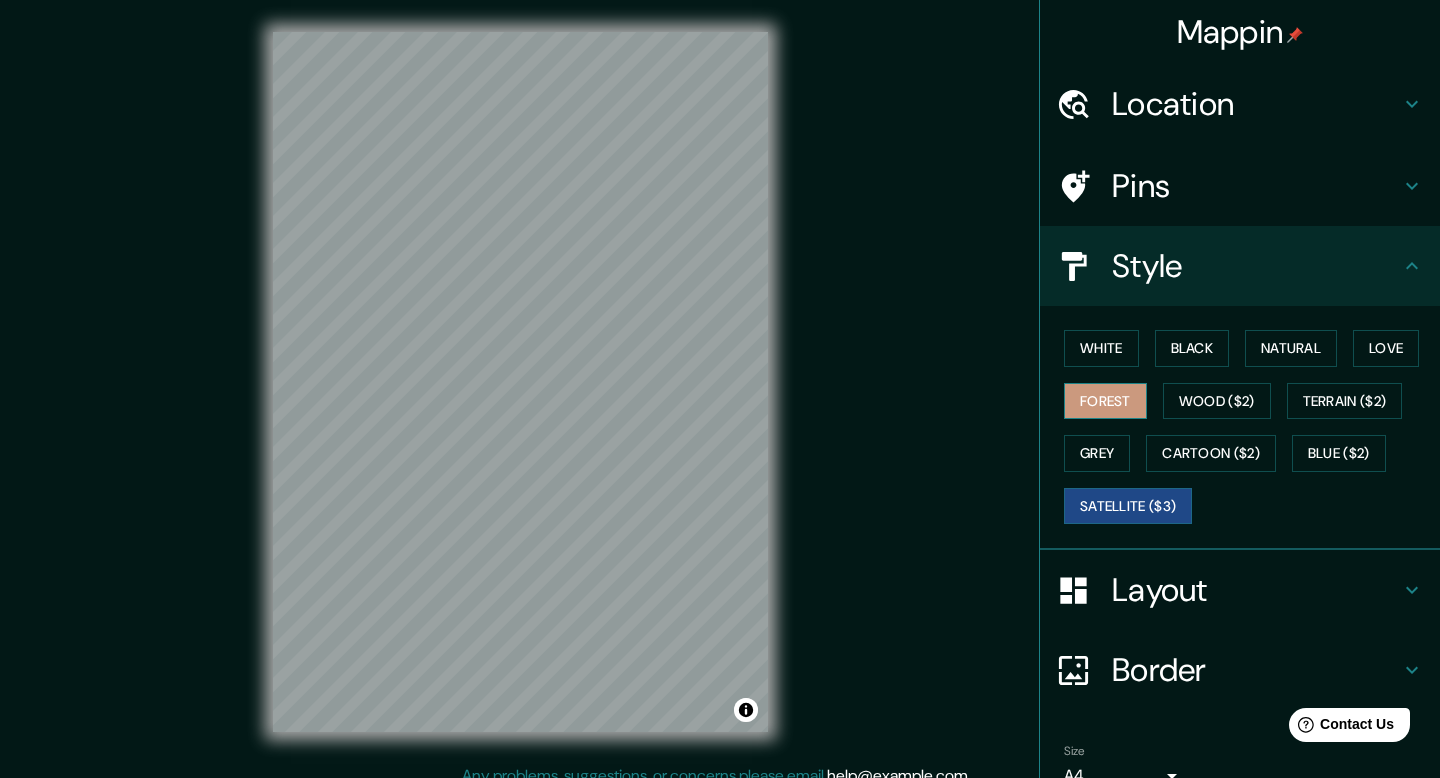 click on "Forest" at bounding box center (1105, 401) 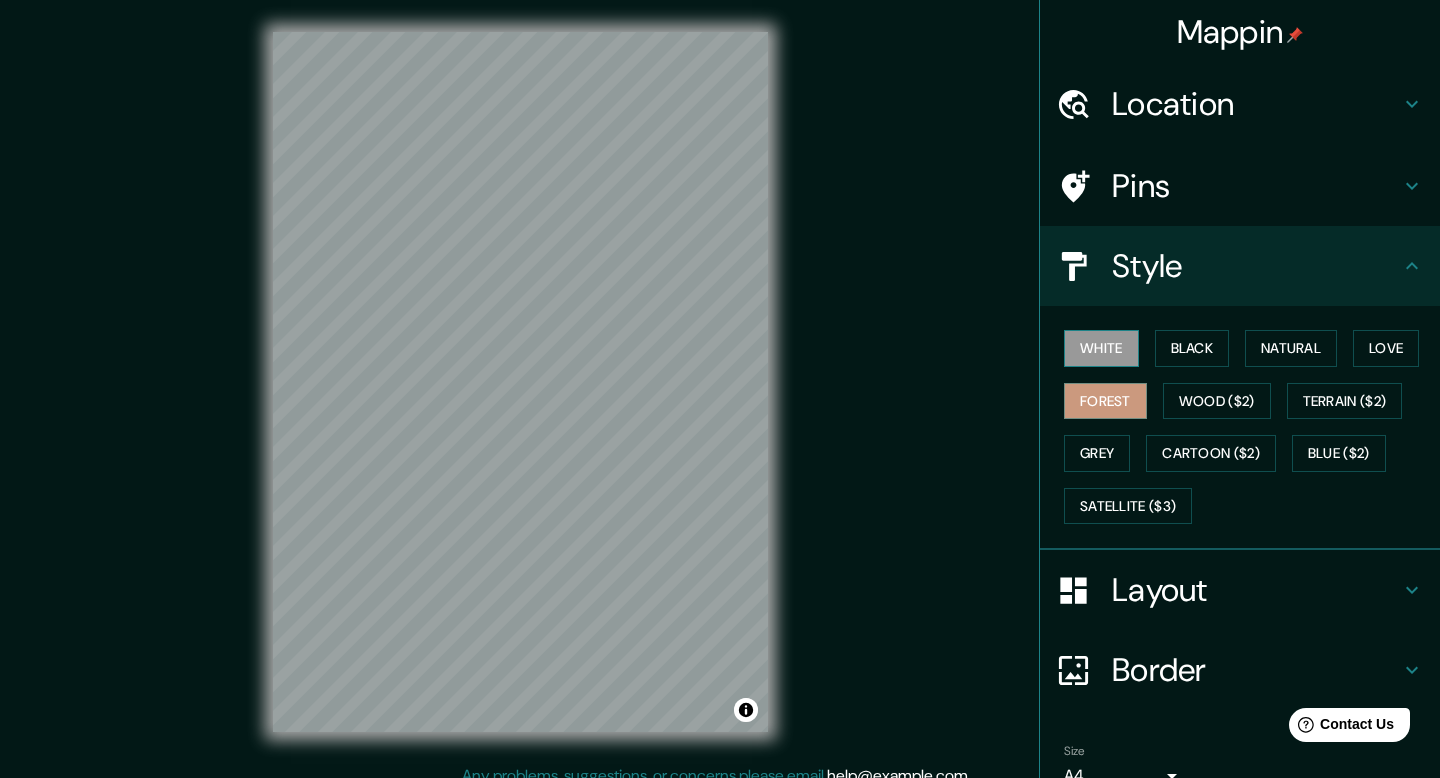 click on "White" at bounding box center (1101, 348) 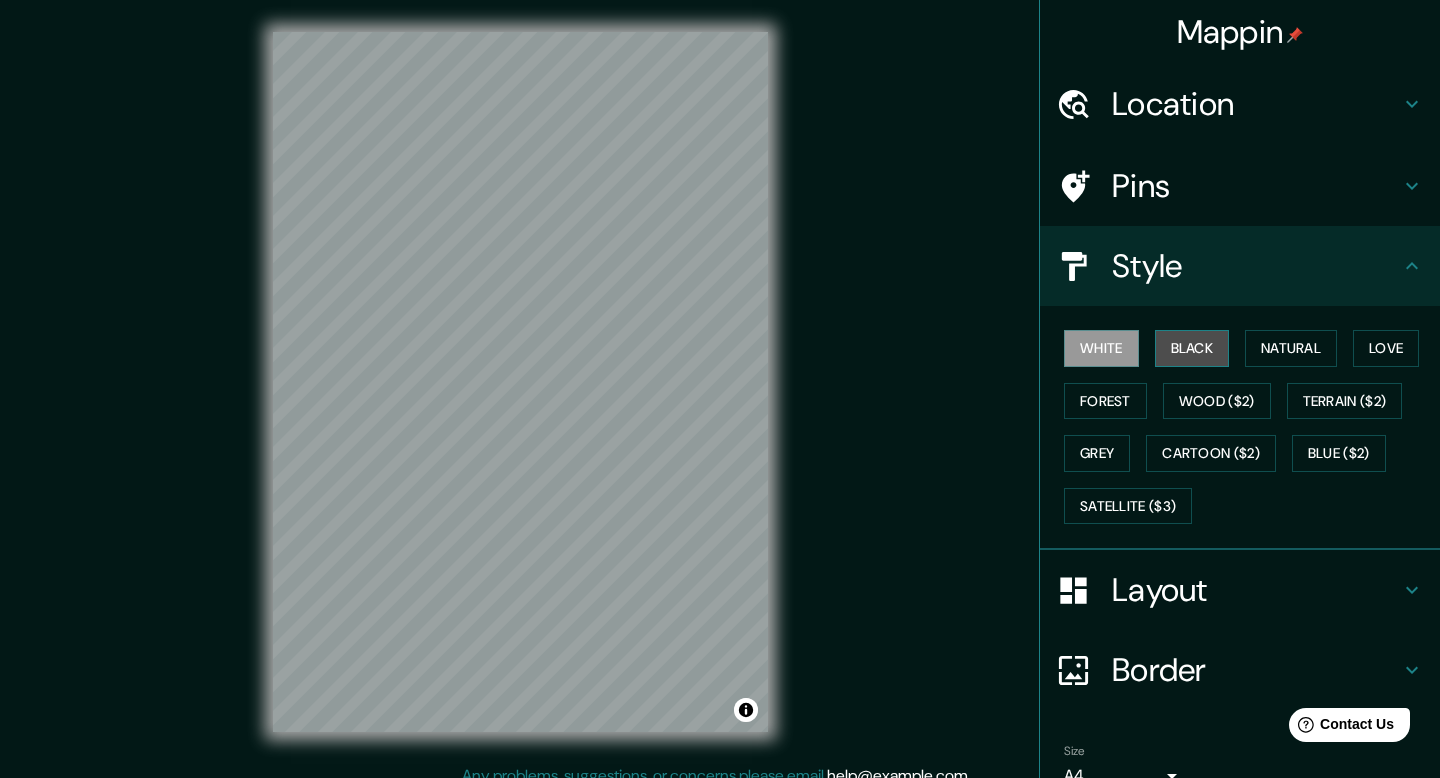click on "Black" at bounding box center [1192, 348] 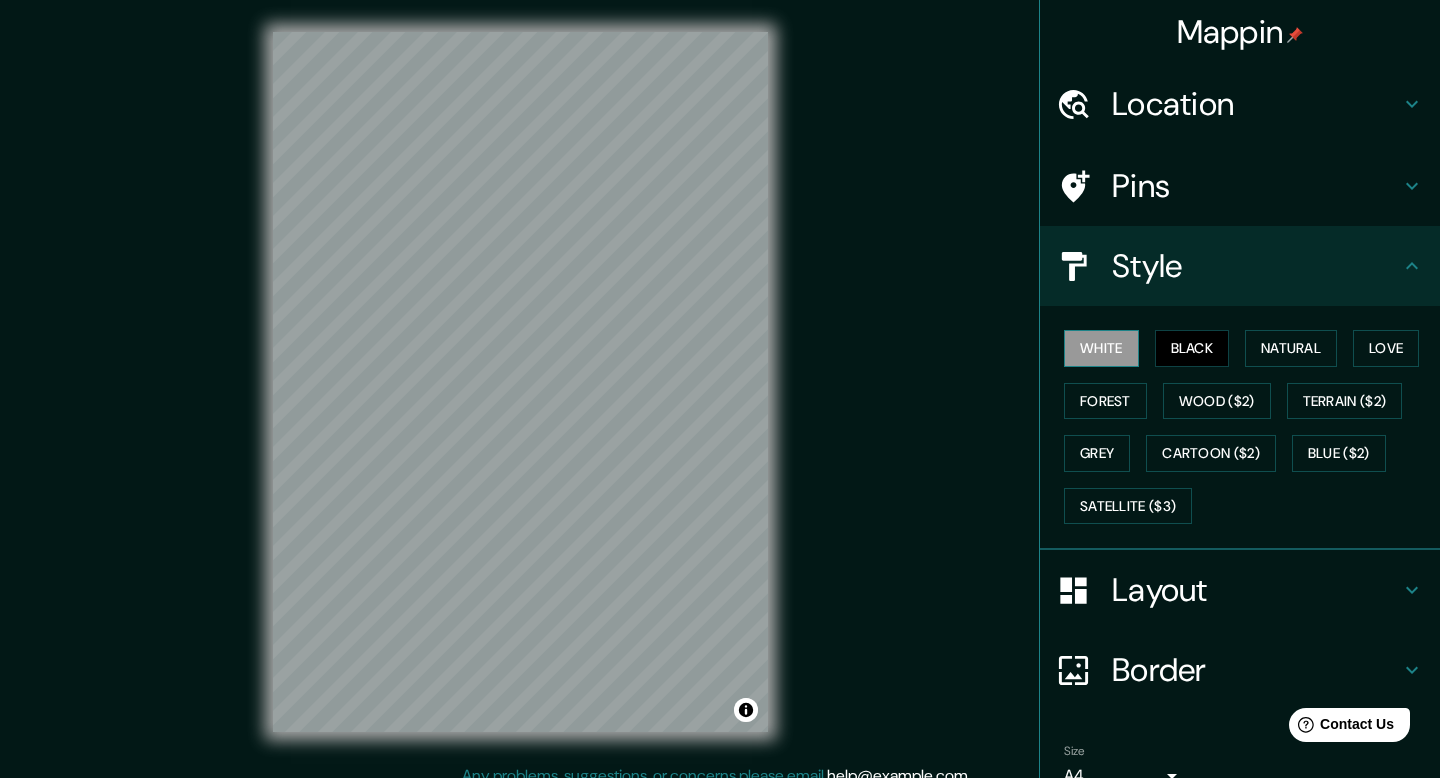 click on "White" at bounding box center [1101, 348] 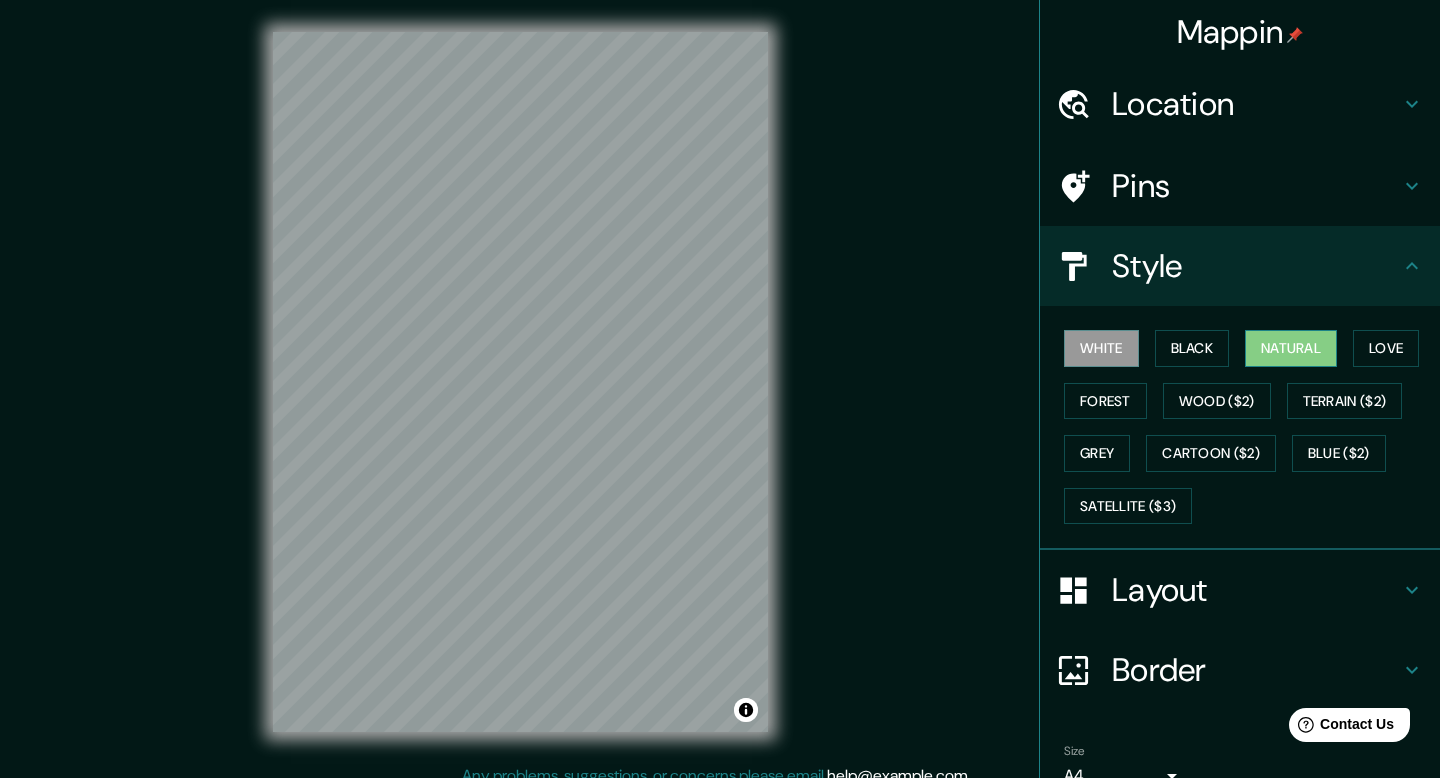 click on "Natural" at bounding box center (1291, 348) 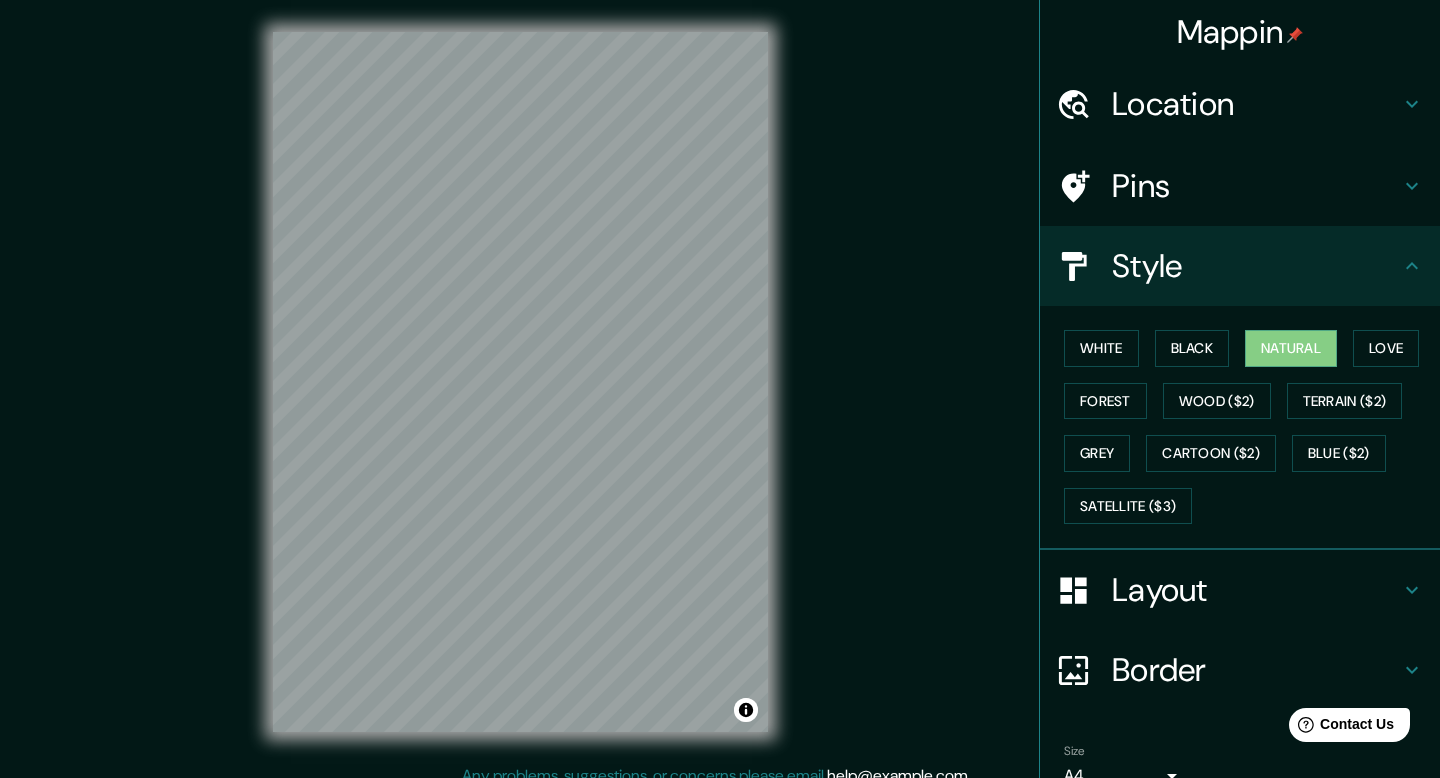 click on "Layout" at bounding box center [1256, 590] 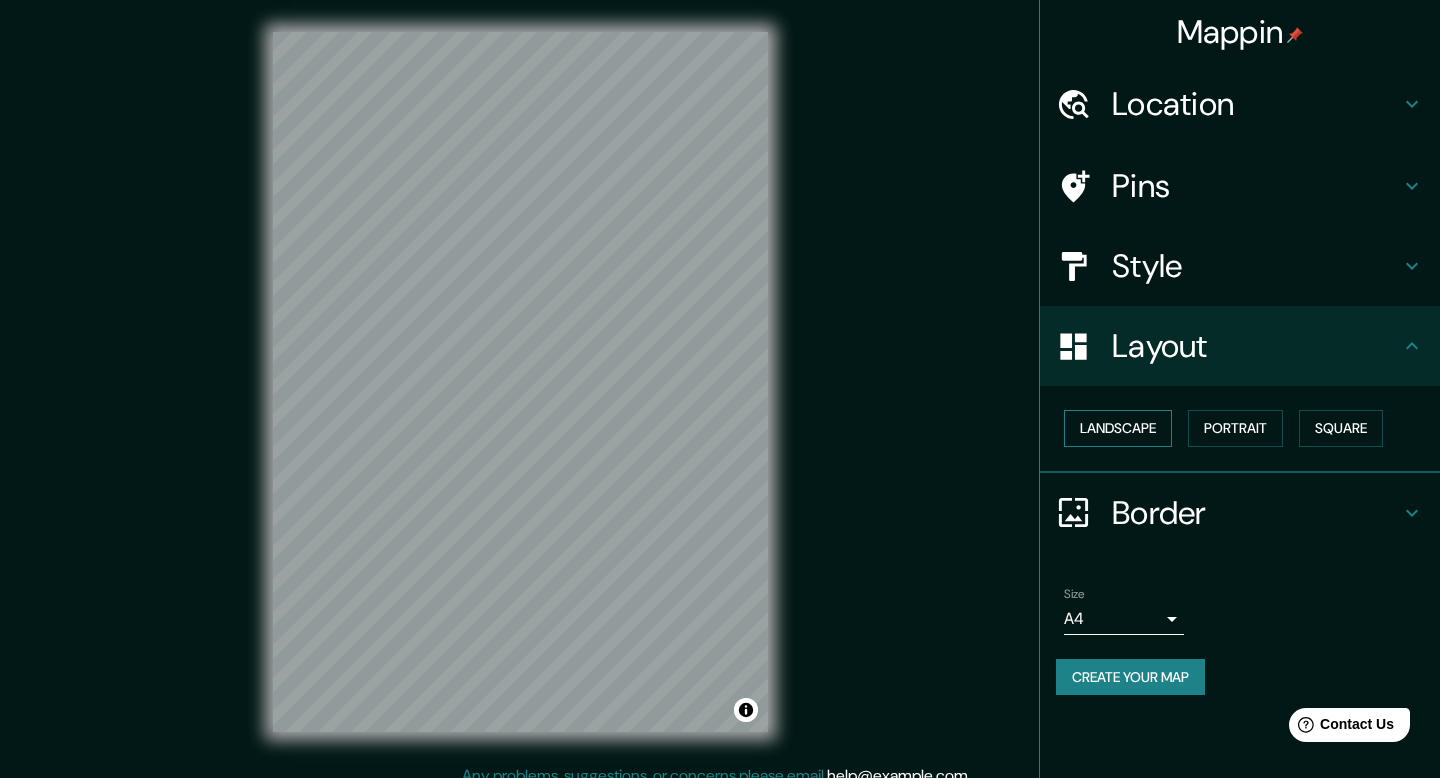 click on "Landscape" at bounding box center [1118, 428] 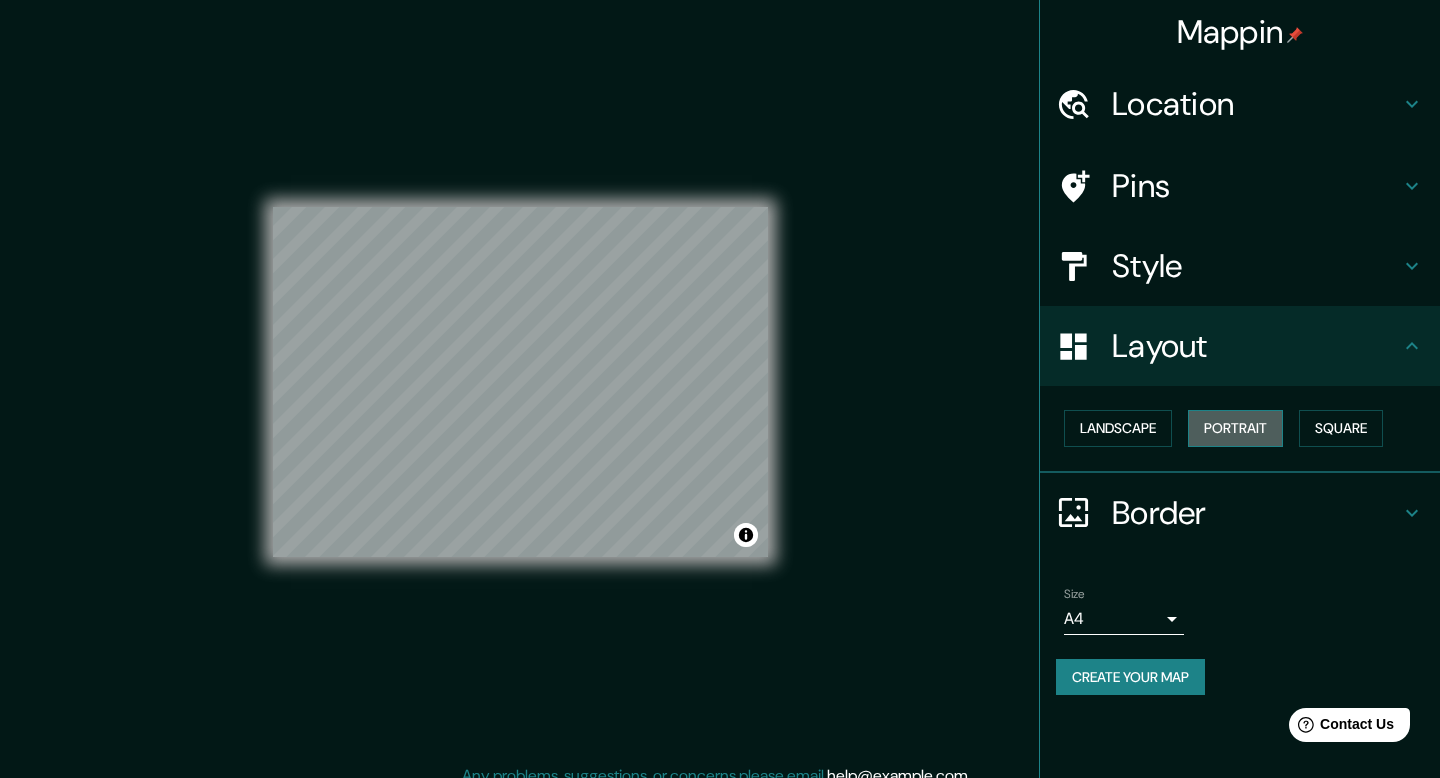 click on "Portrait" at bounding box center (1235, 428) 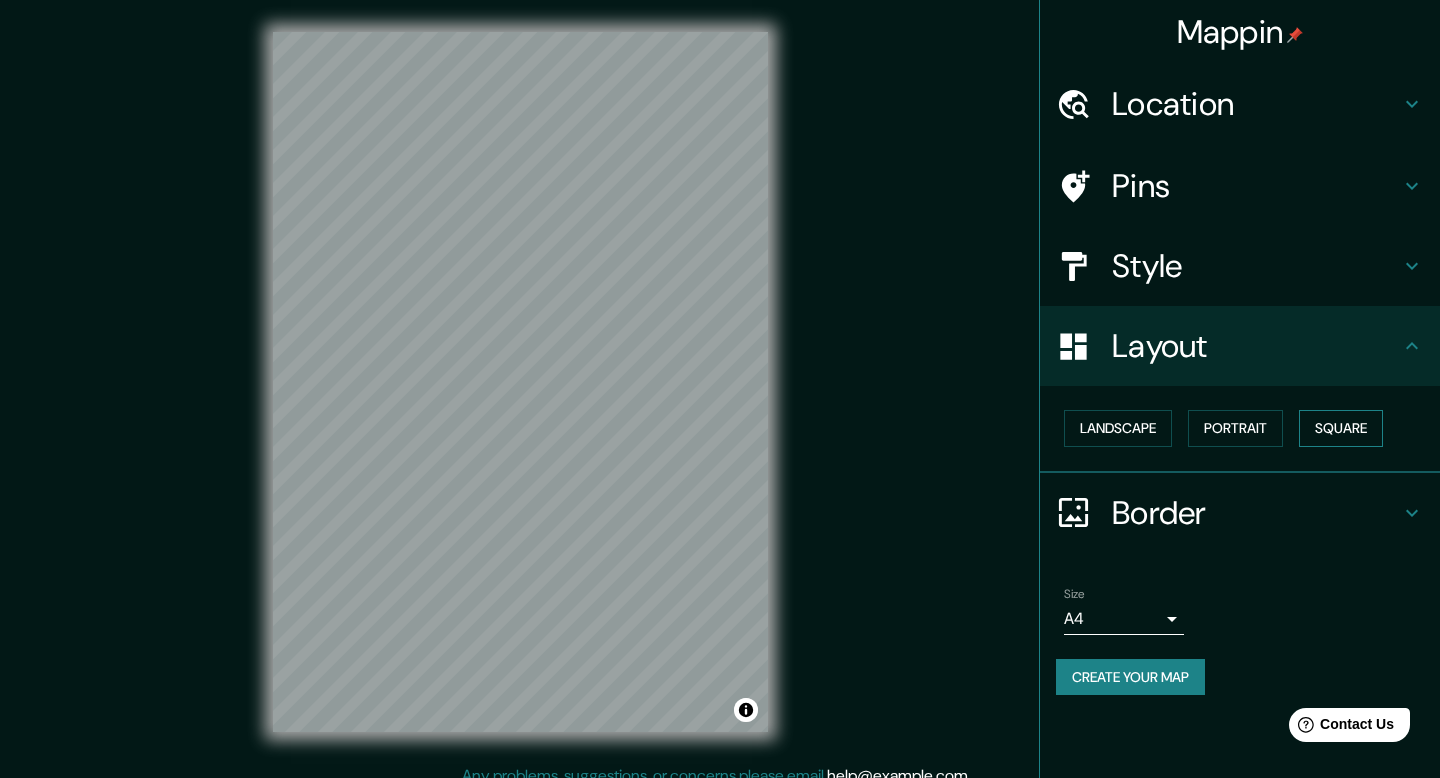 click on "Square" at bounding box center (1341, 428) 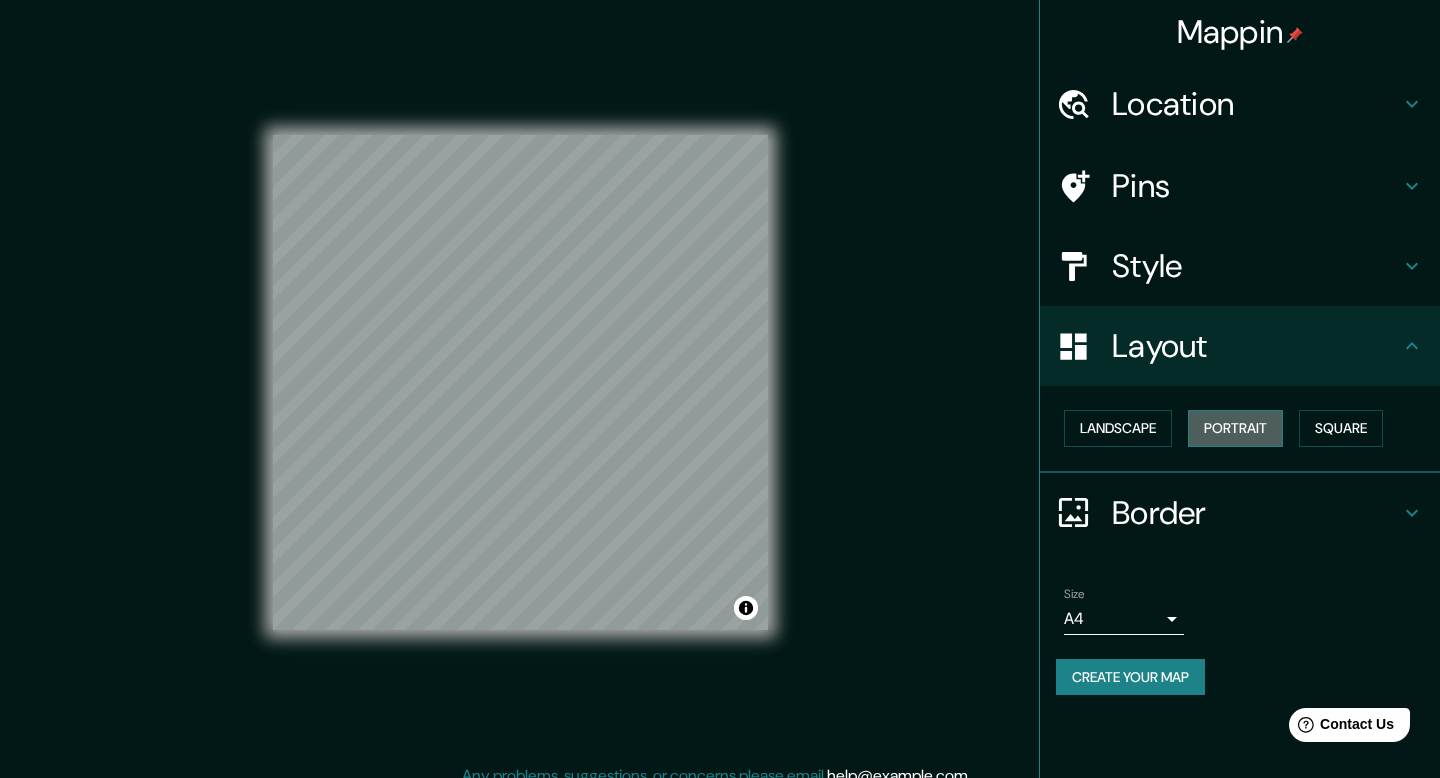 click on "Portrait" at bounding box center (1235, 428) 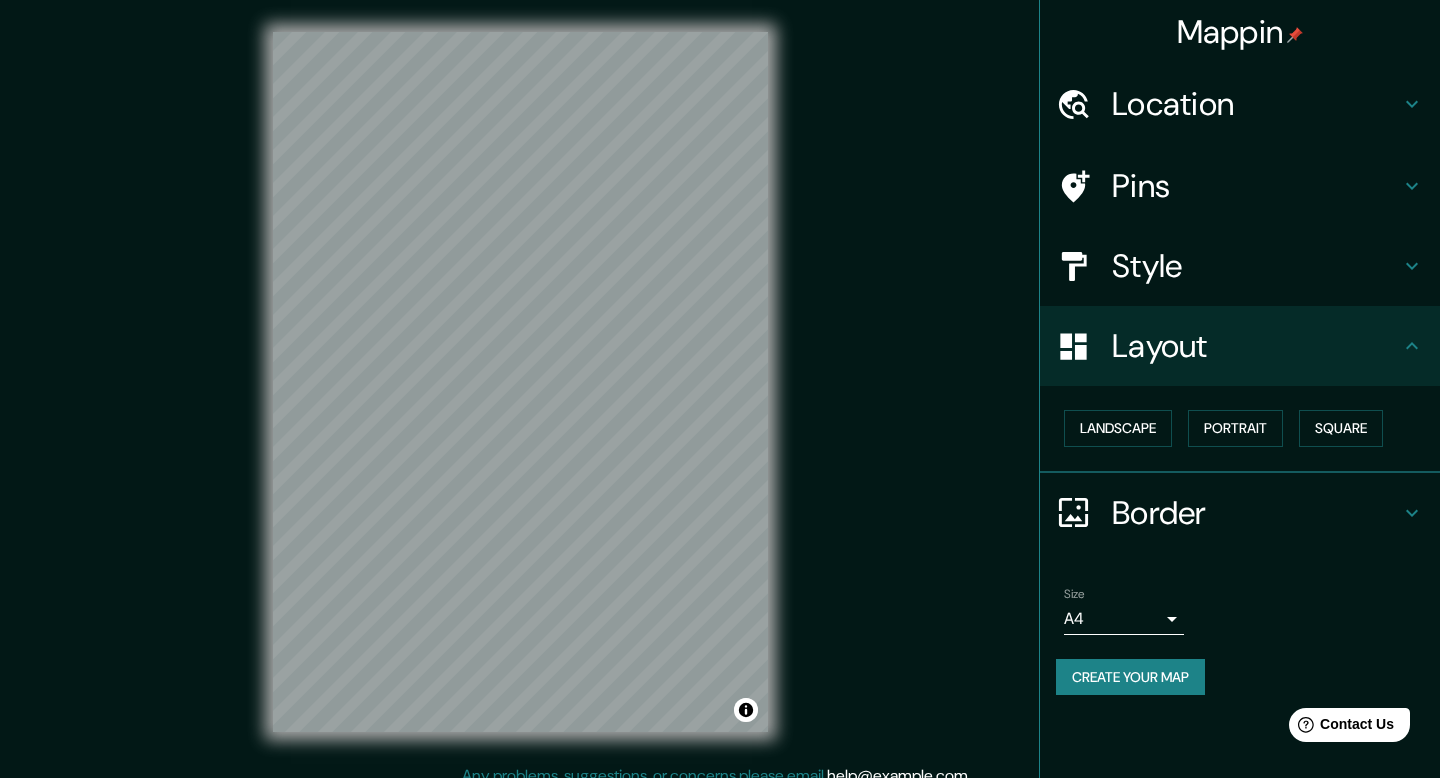 click on "Mappin Location Minneapolis, Minnesota, United States Pins Style Layout Landscape Portrait Square Border Choose a border.  Hint : you can make layers of the frame opaque to create some cool effects. None Simple Transparent Fancy Size A4 single Create your map © Mapbox   © OpenStreetMap   Improve this map Any problems, suggestions, or concerns please email    help@mappin.pro . . ." at bounding box center [720, 389] 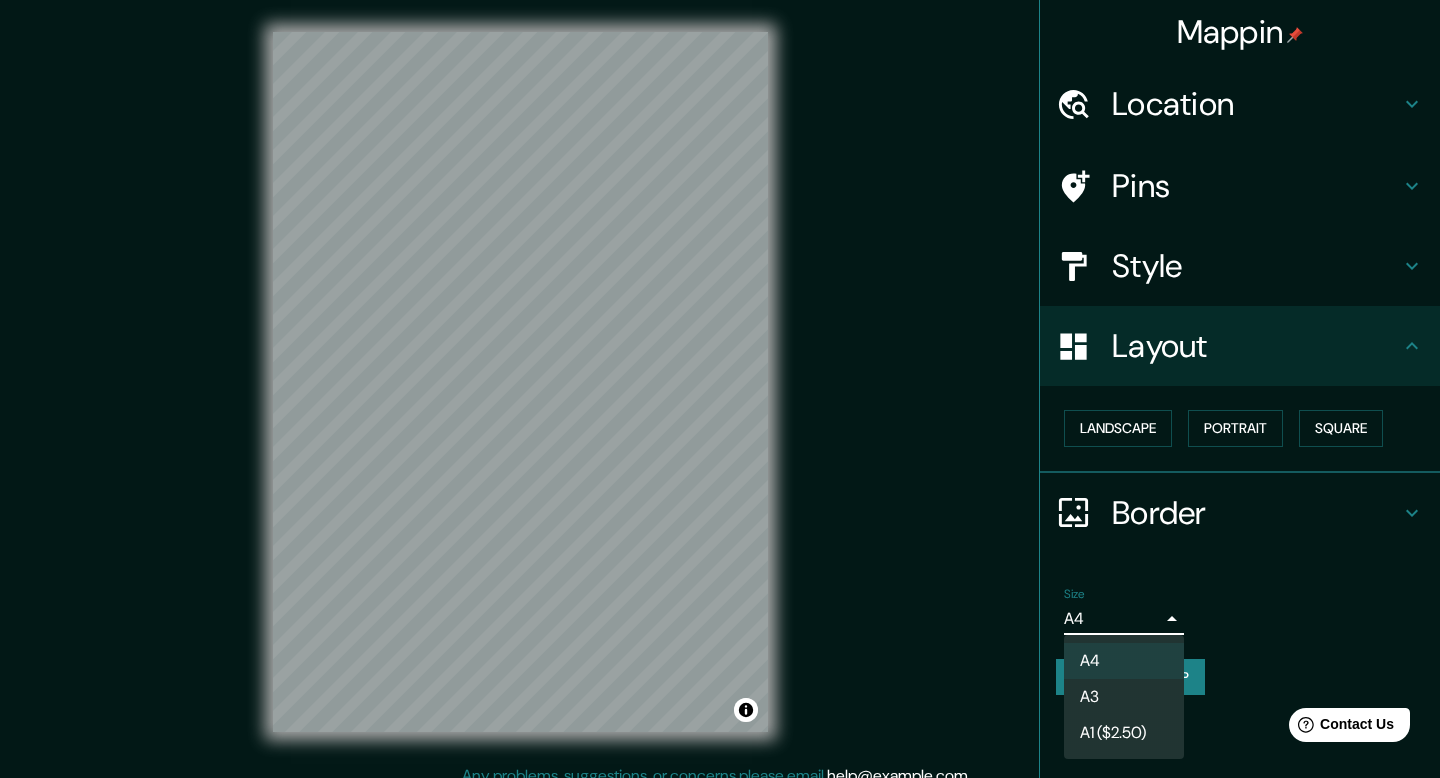 click on "A1 ($2.50)" at bounding box center (1124, 733) 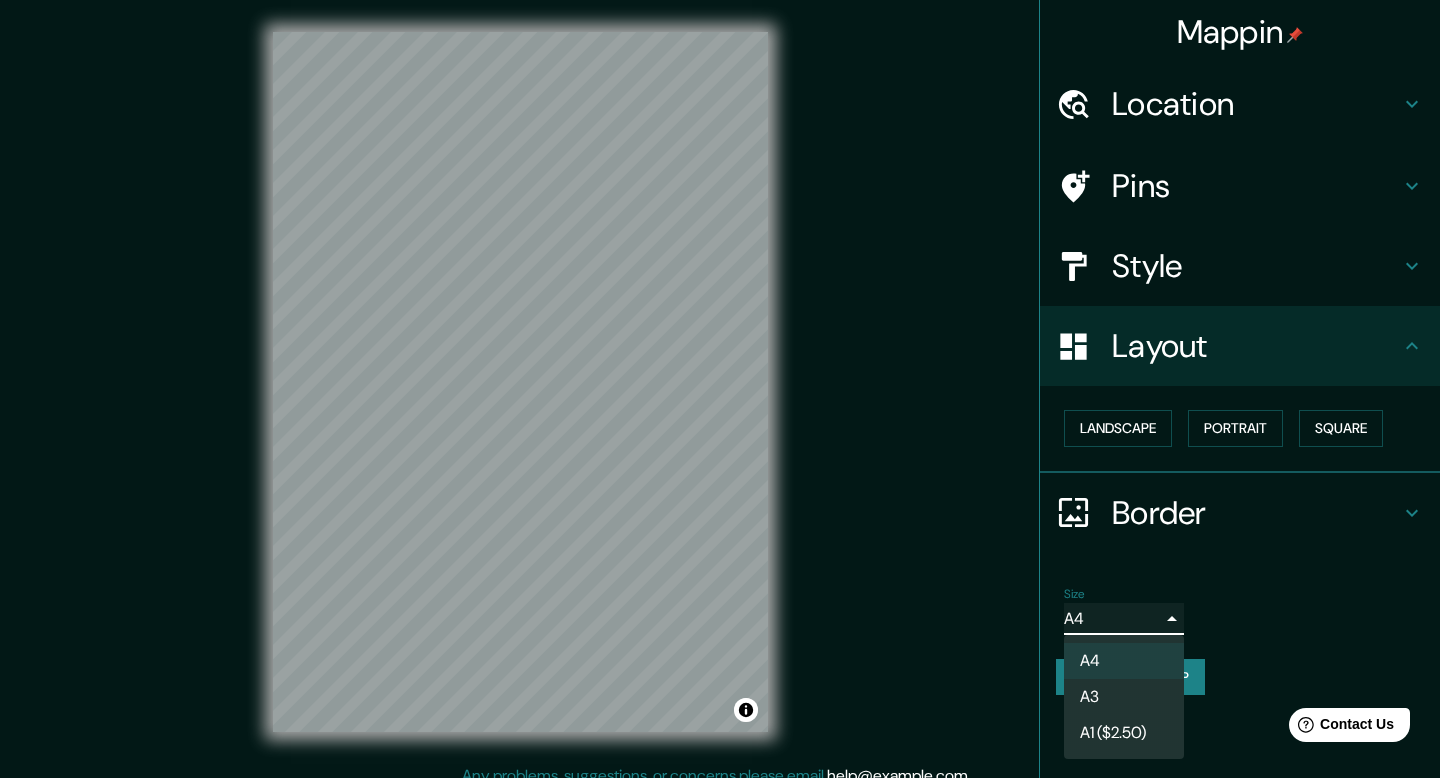 type on "a3" 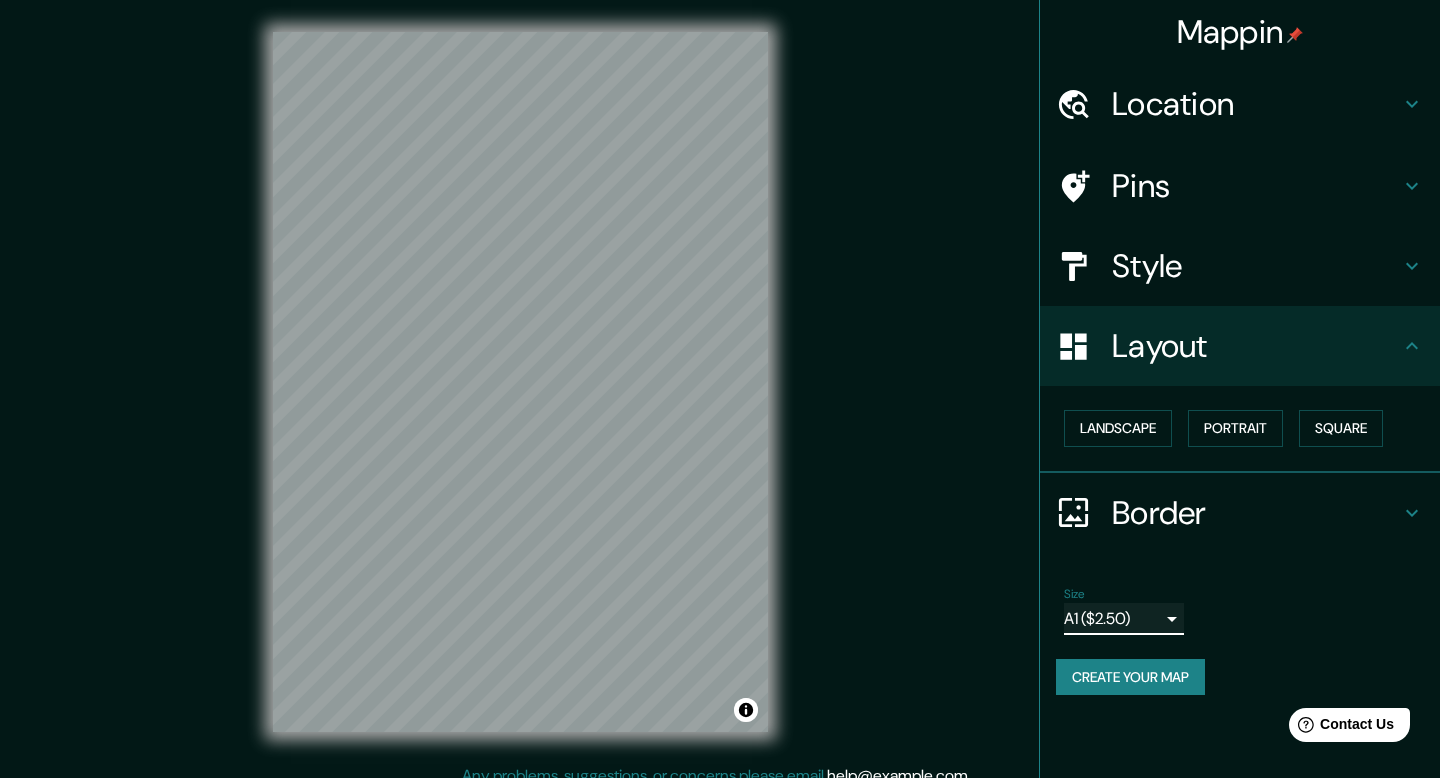 scroll, scrollTop: 18, scrollLeft: 0, axis: vertical 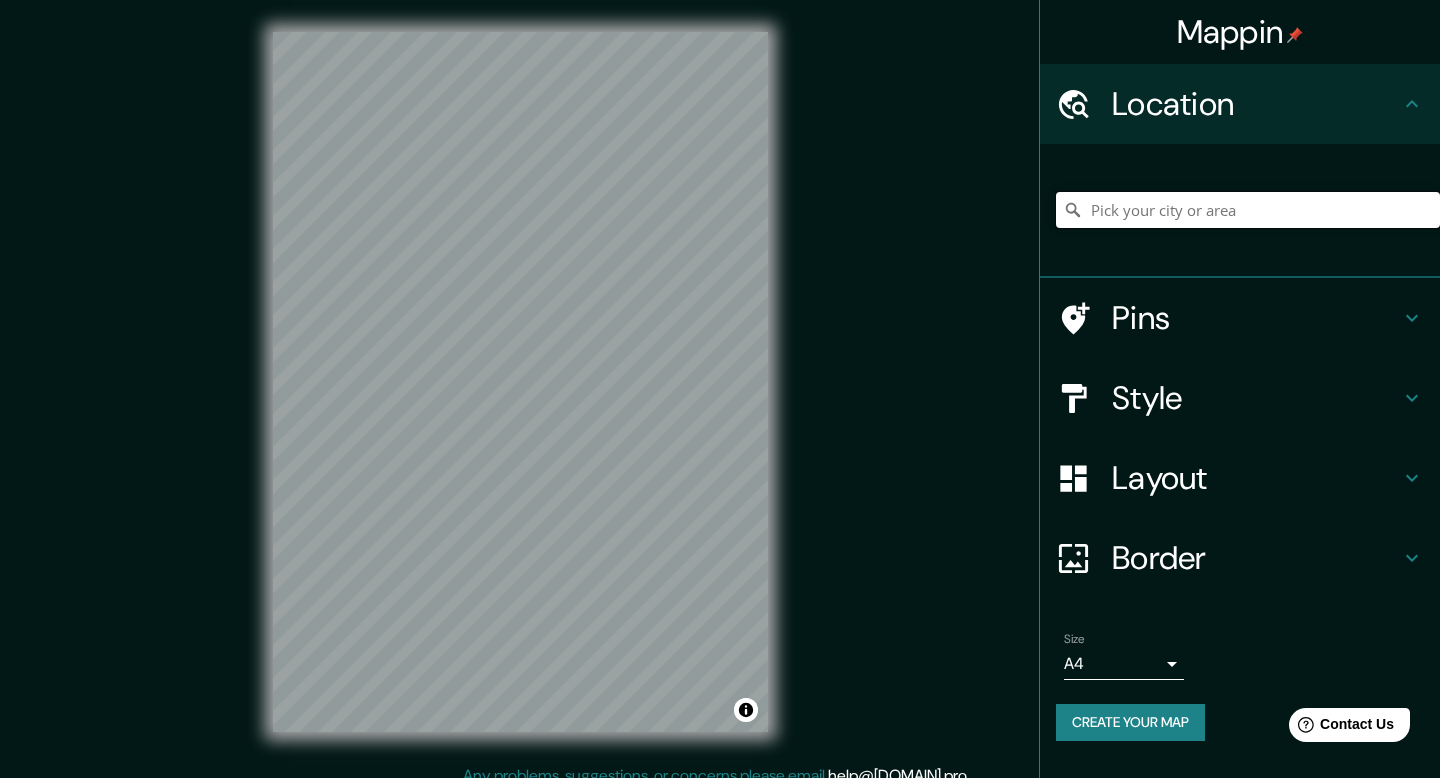 click at bounding box center [1248, 210] 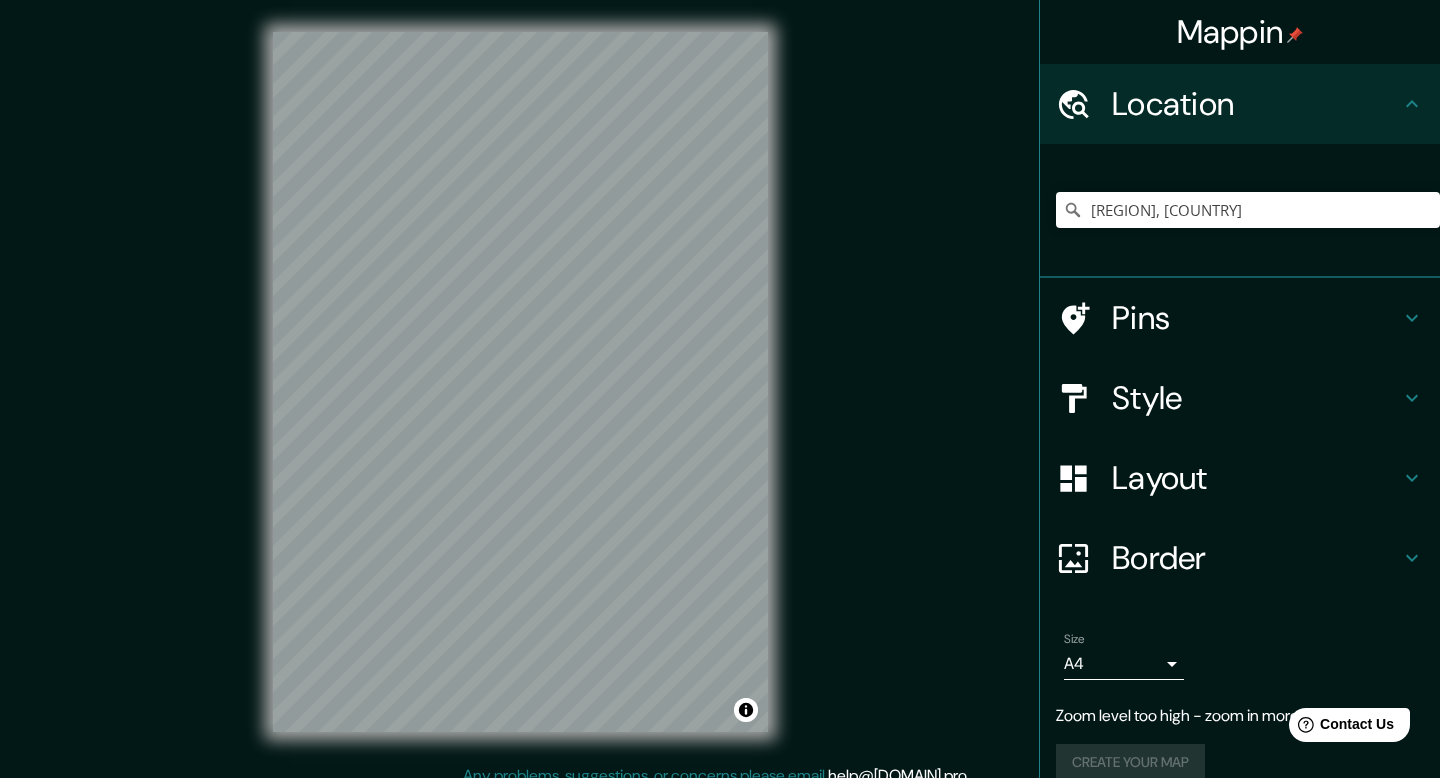 click on "Style" at bounding box center (1256, 398) 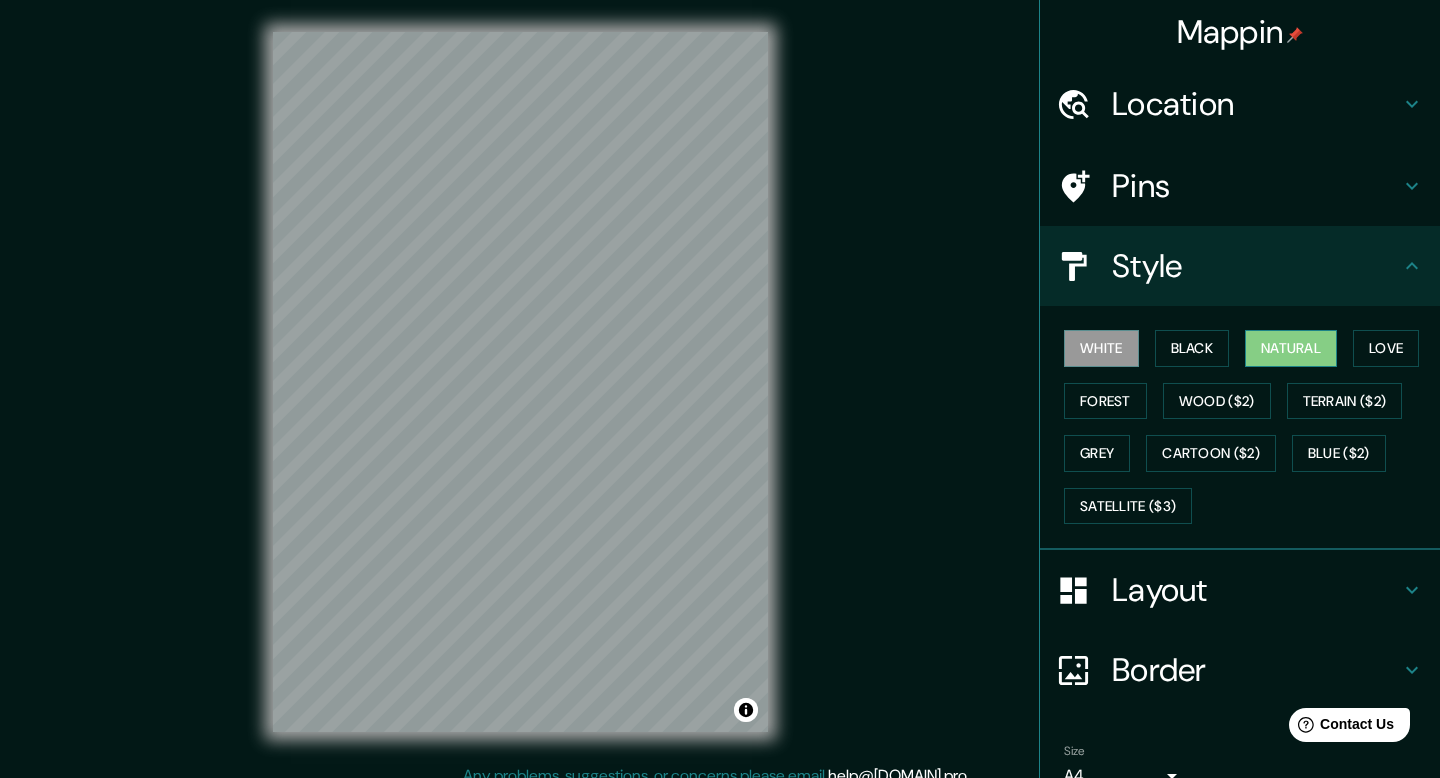 click on "Natural" at bounding box center (1291, 348) 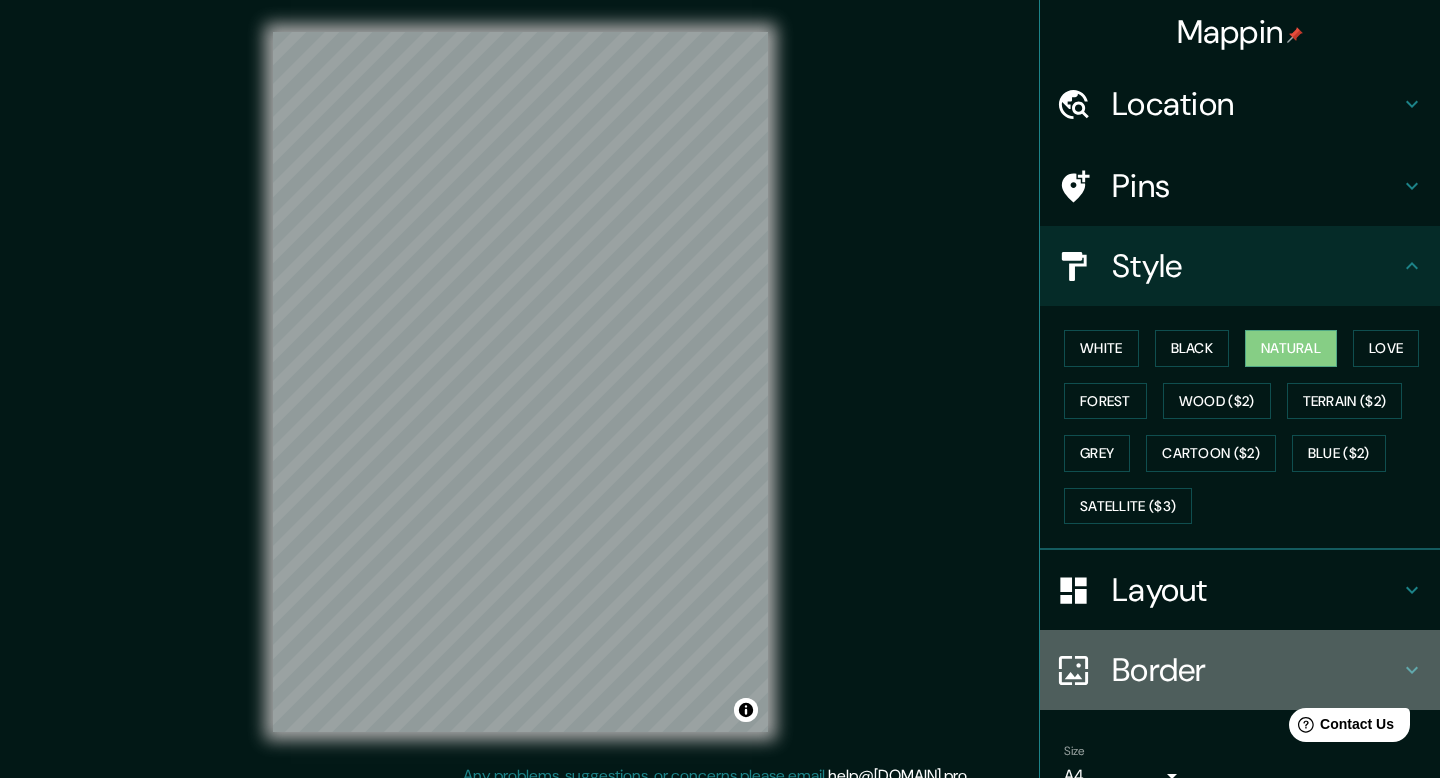 click on "Border" at bounding box center [1256, 670] 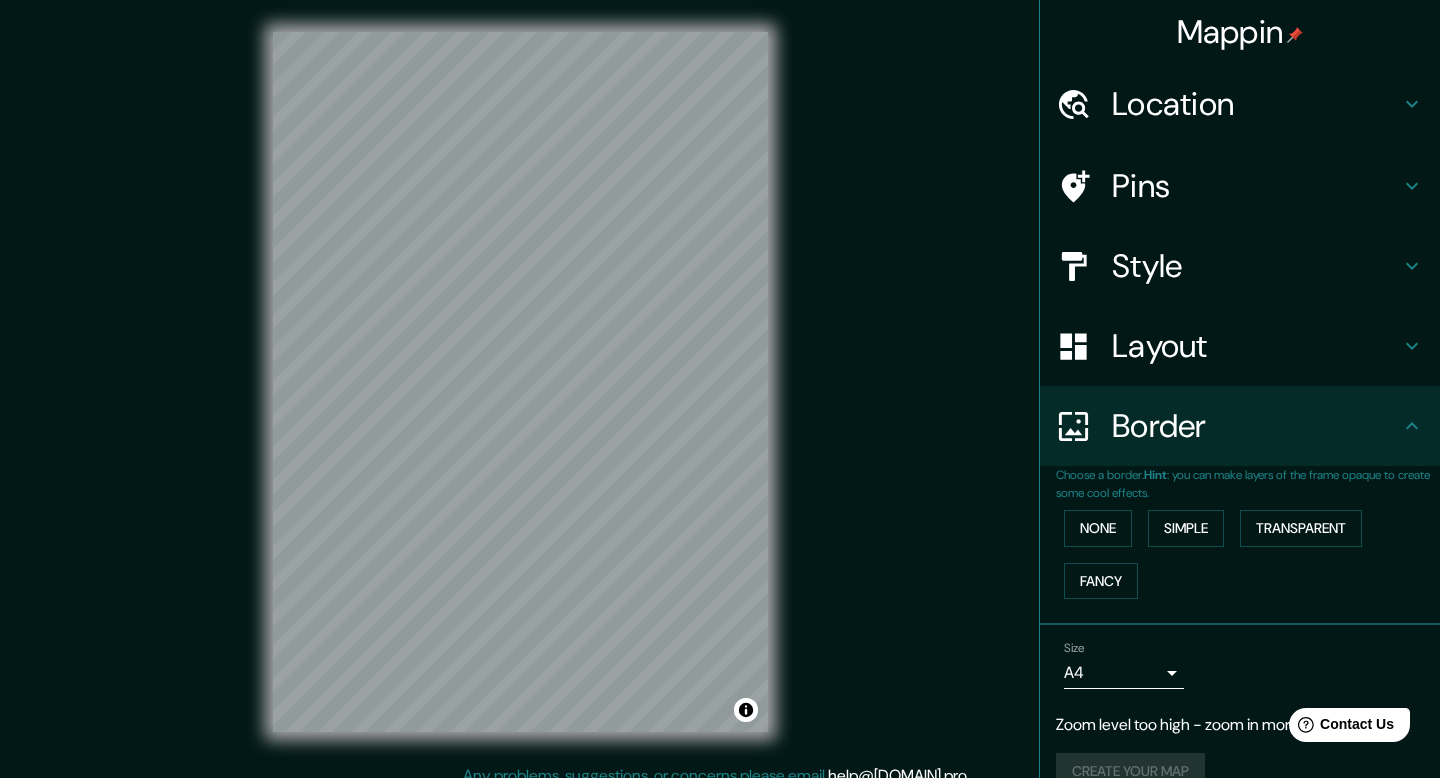 click on "[CITY] Location [REGION], [COUNTRY] Pins Style Layout Border Choose a border. Hint : you can make layers of the frame opaque to create some cool effects. None Simple Transparent Fancy Size A4 single Zoom level too high - zoom in more Create your map © Mapbox © OpenStreetMap Improve this map Any problems, suggestions, or concerns please email help@[DOMAIN].pro . . ." at bounding box center (720, 389) 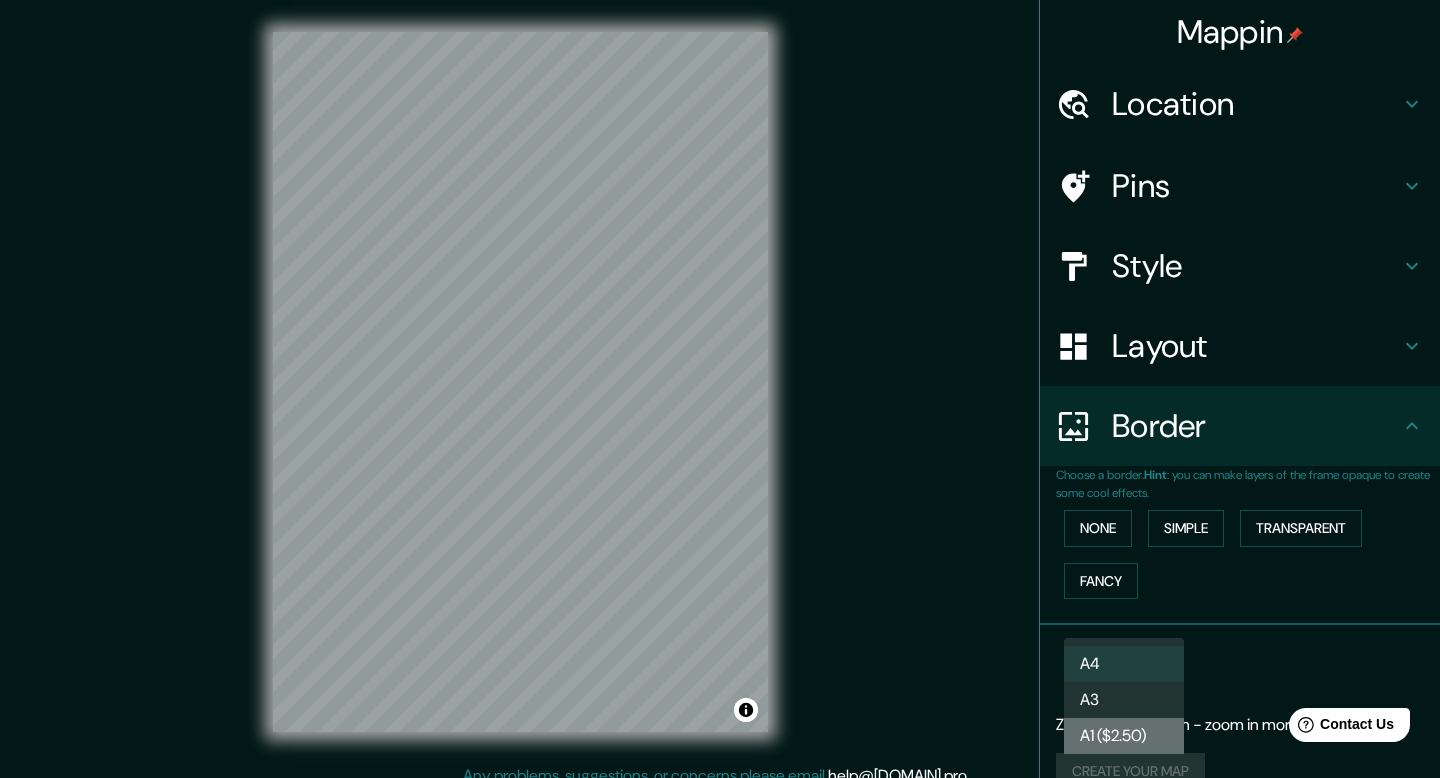click on "A1 ($2.50)" at bounding box center [1124, 736] 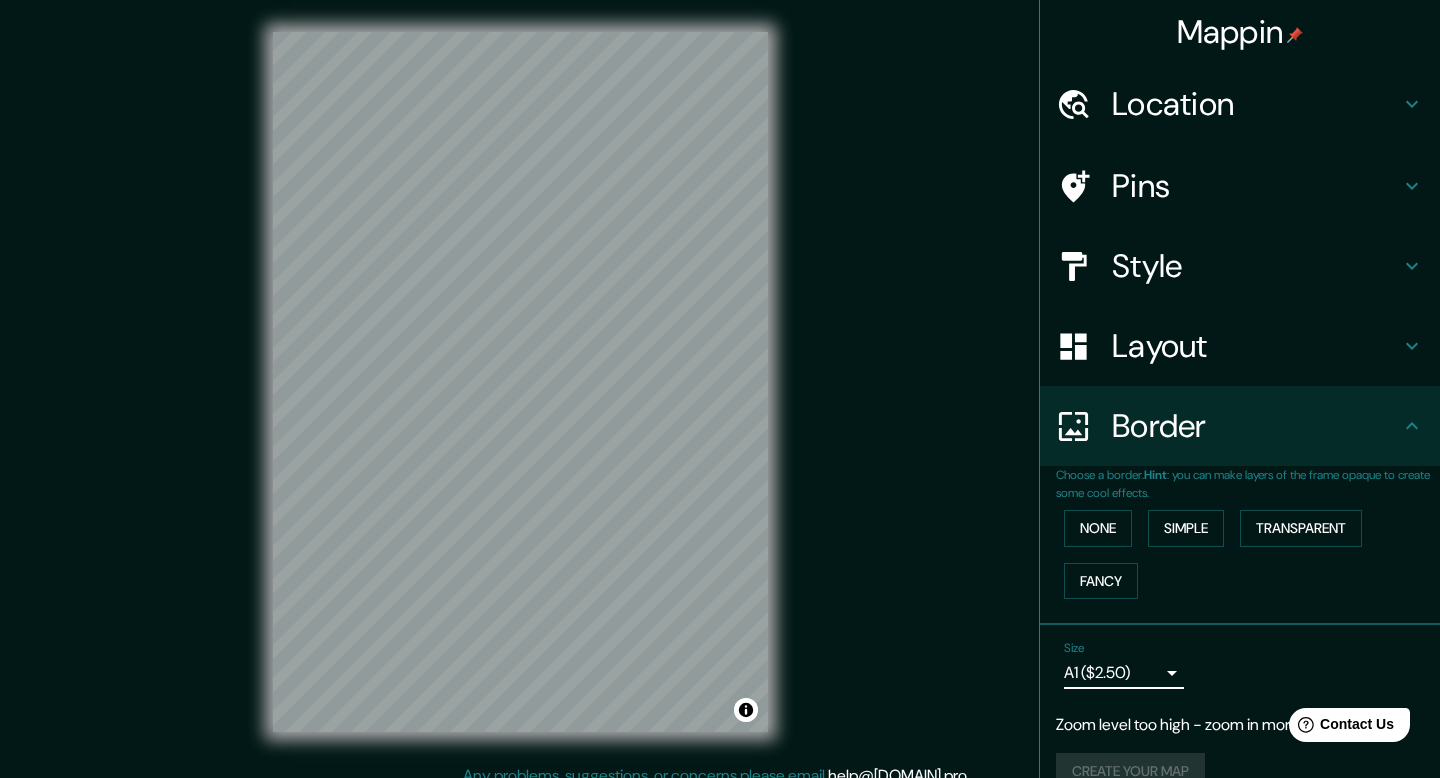 click on "Location" at bounding box center [1256, 104] 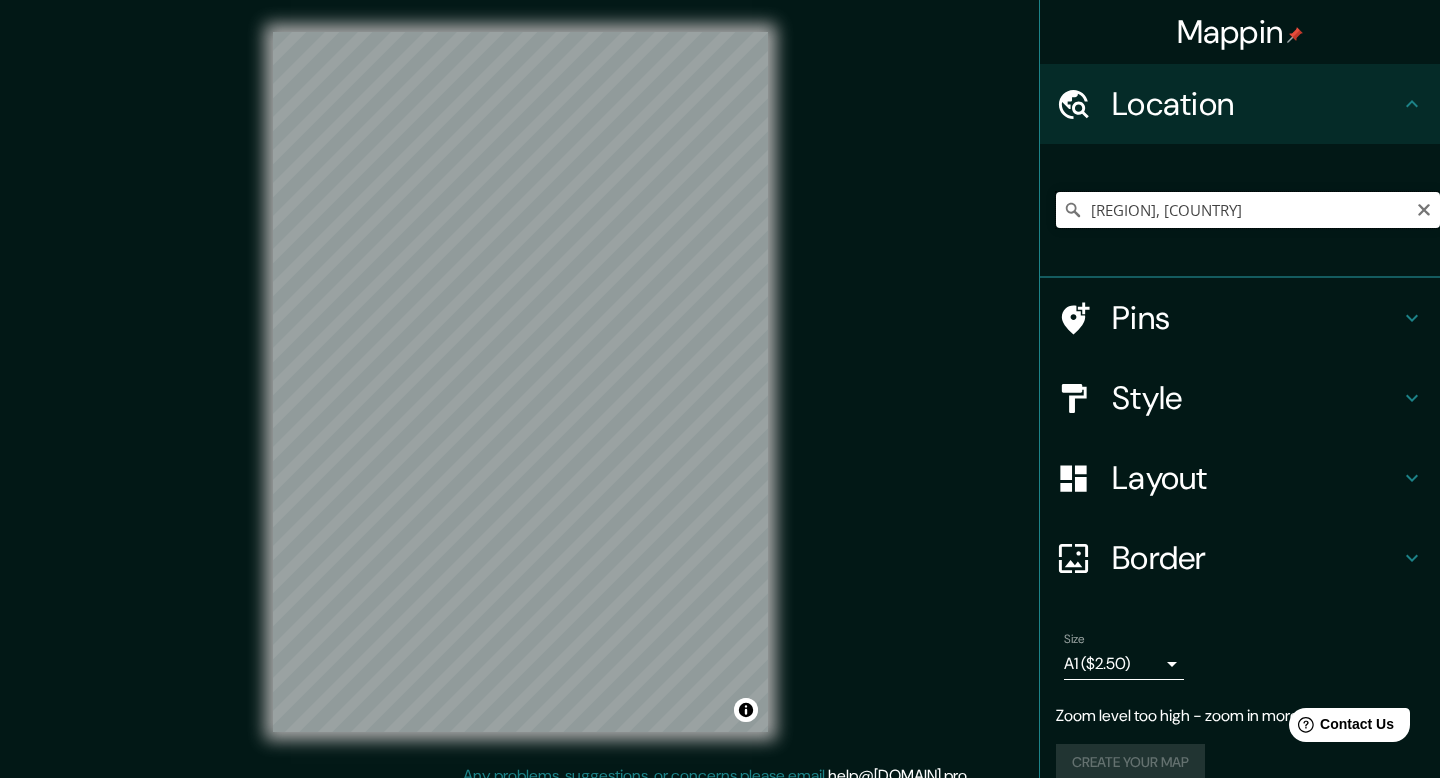drag, startPoint x: 1215, startPoint y: 209, endPoint x: 1065, endPoint y: 200, distance: 150.26976 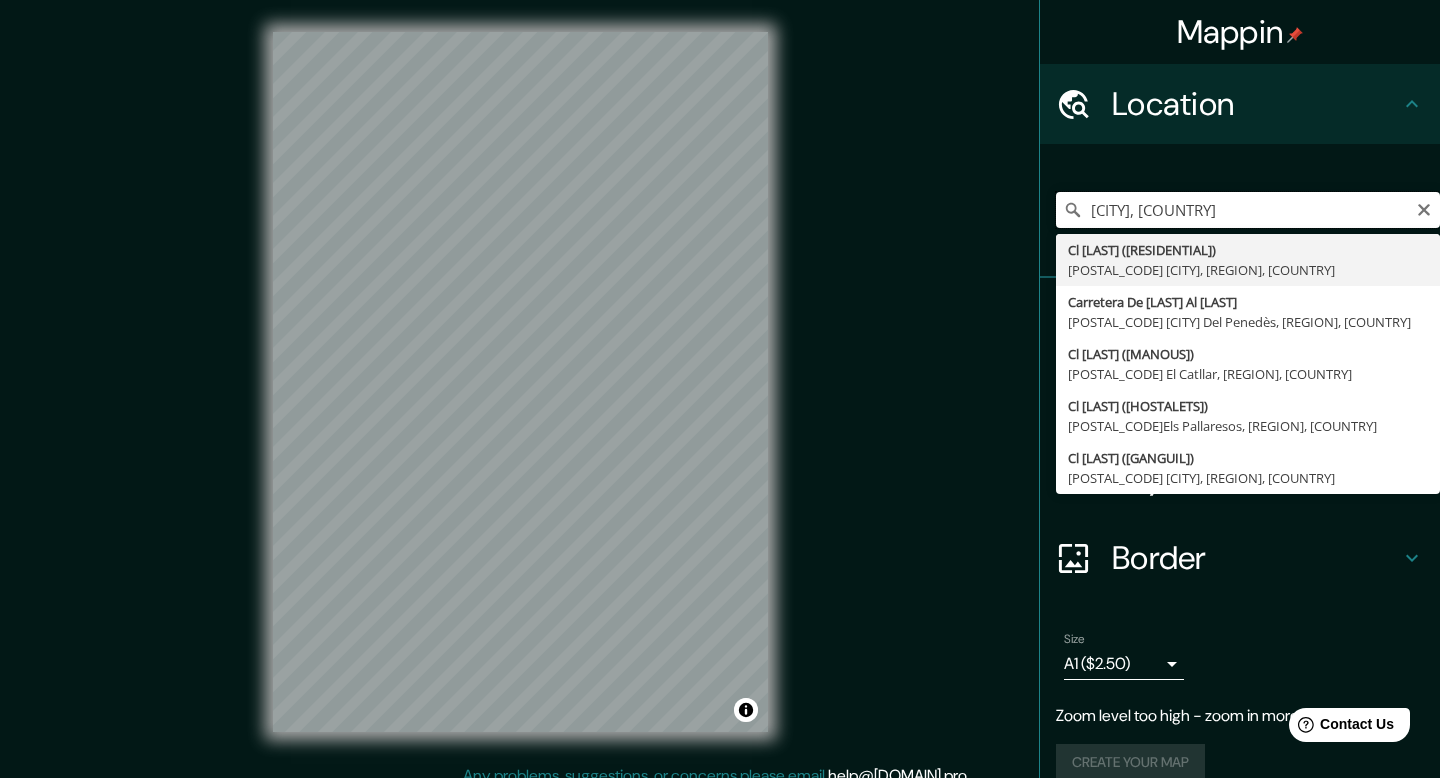 click on "[CITY], [COUNTRY]" at bounding box center (1248, 210) 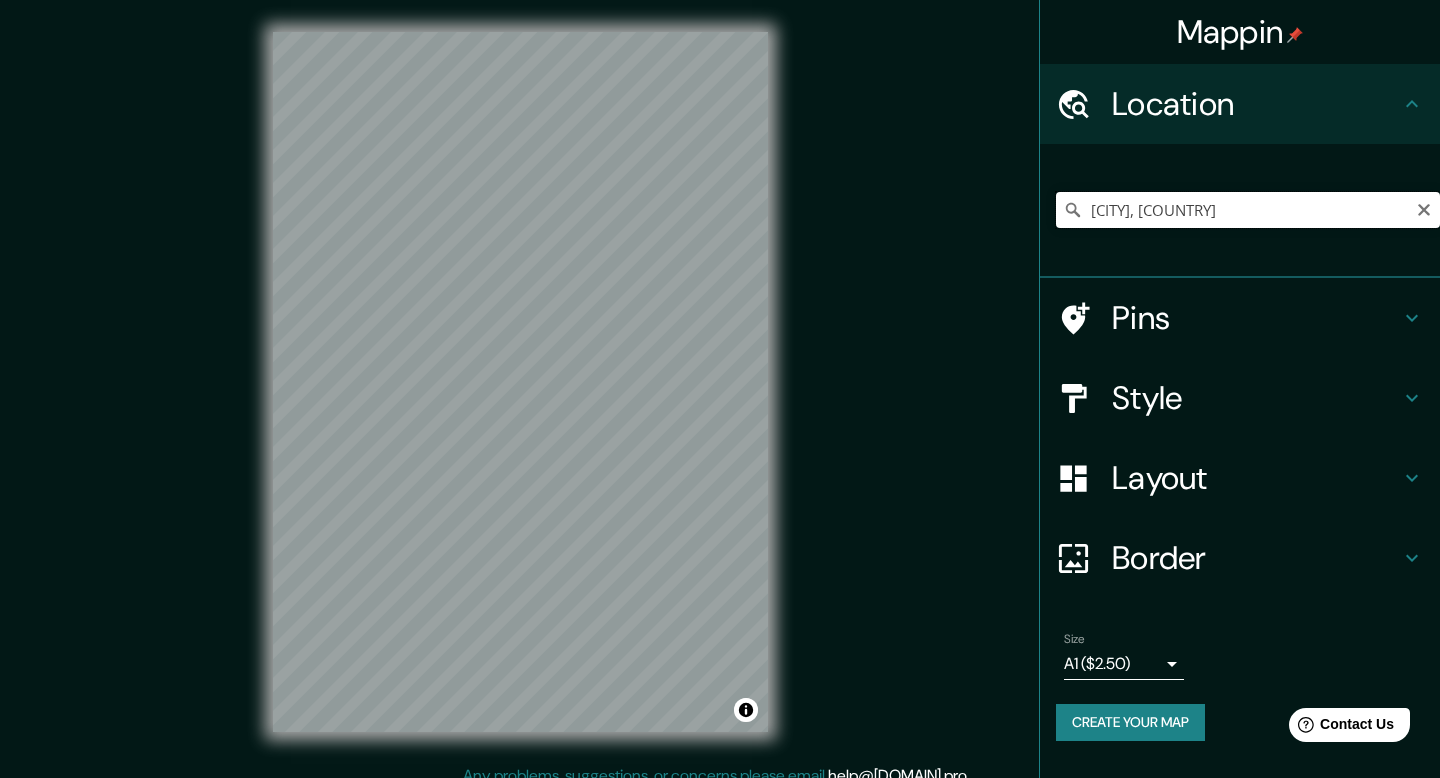 click on "[CITY], [COUNTRY]" at bounding box center [1248, 210] 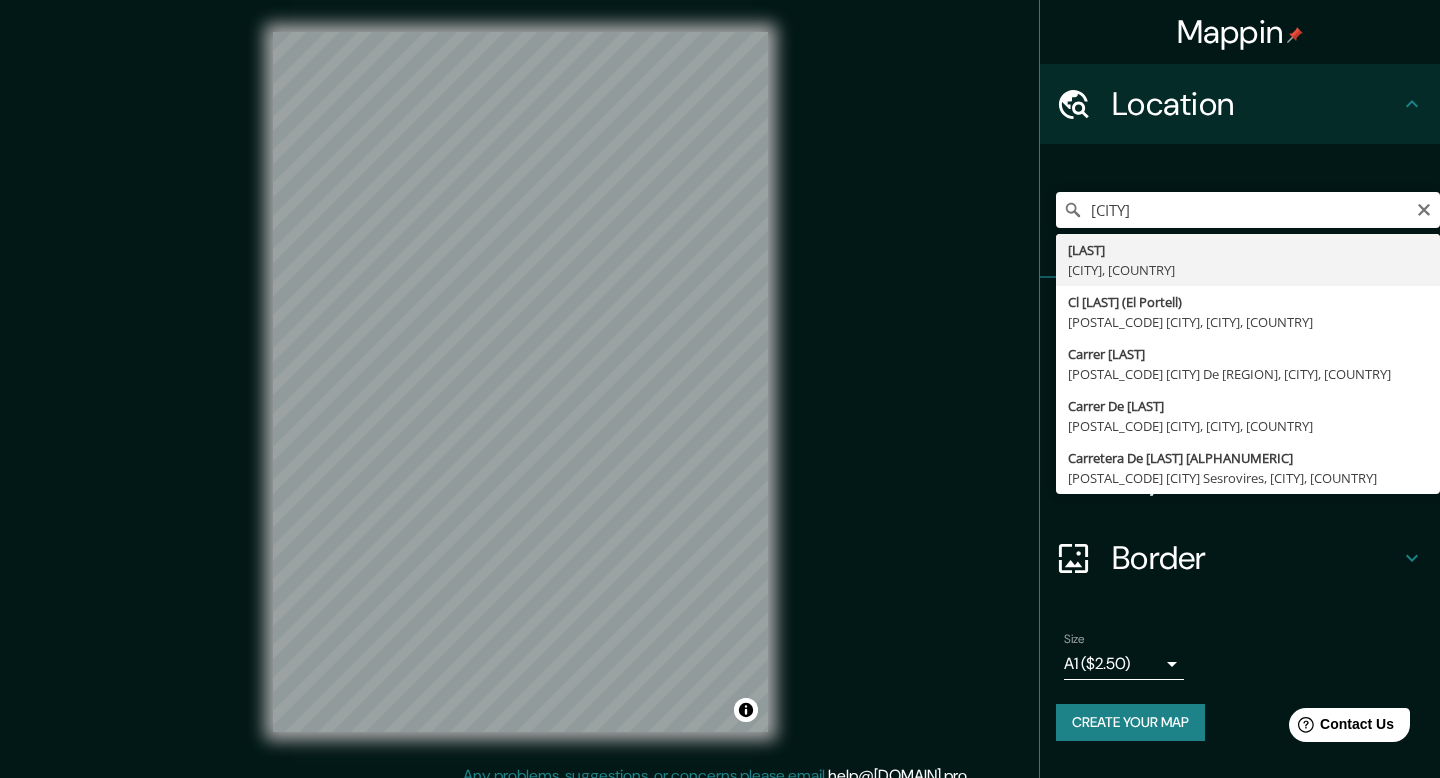 type on "[CITY], [CITY], [COUNTRY]" 